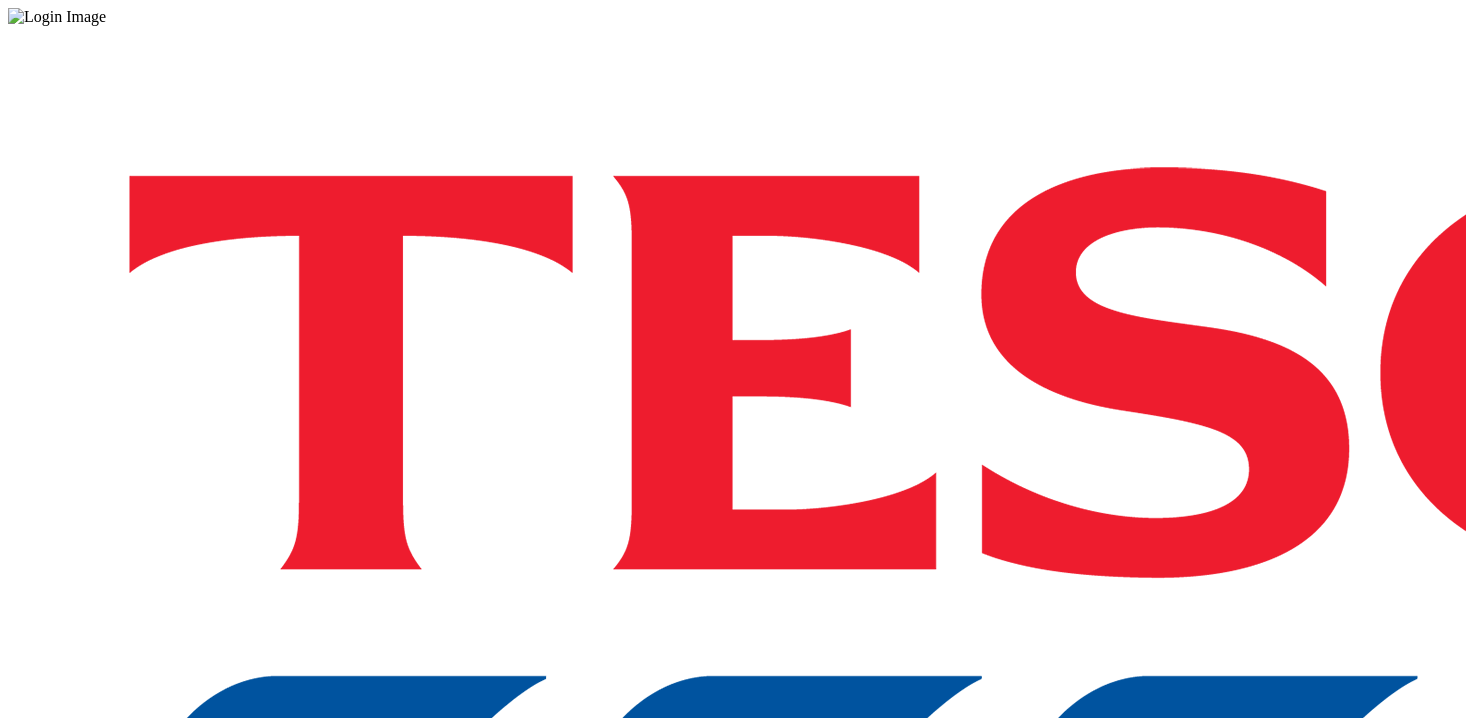 scroll, scrollTop: 0, scrollLeft: 0, axis: both 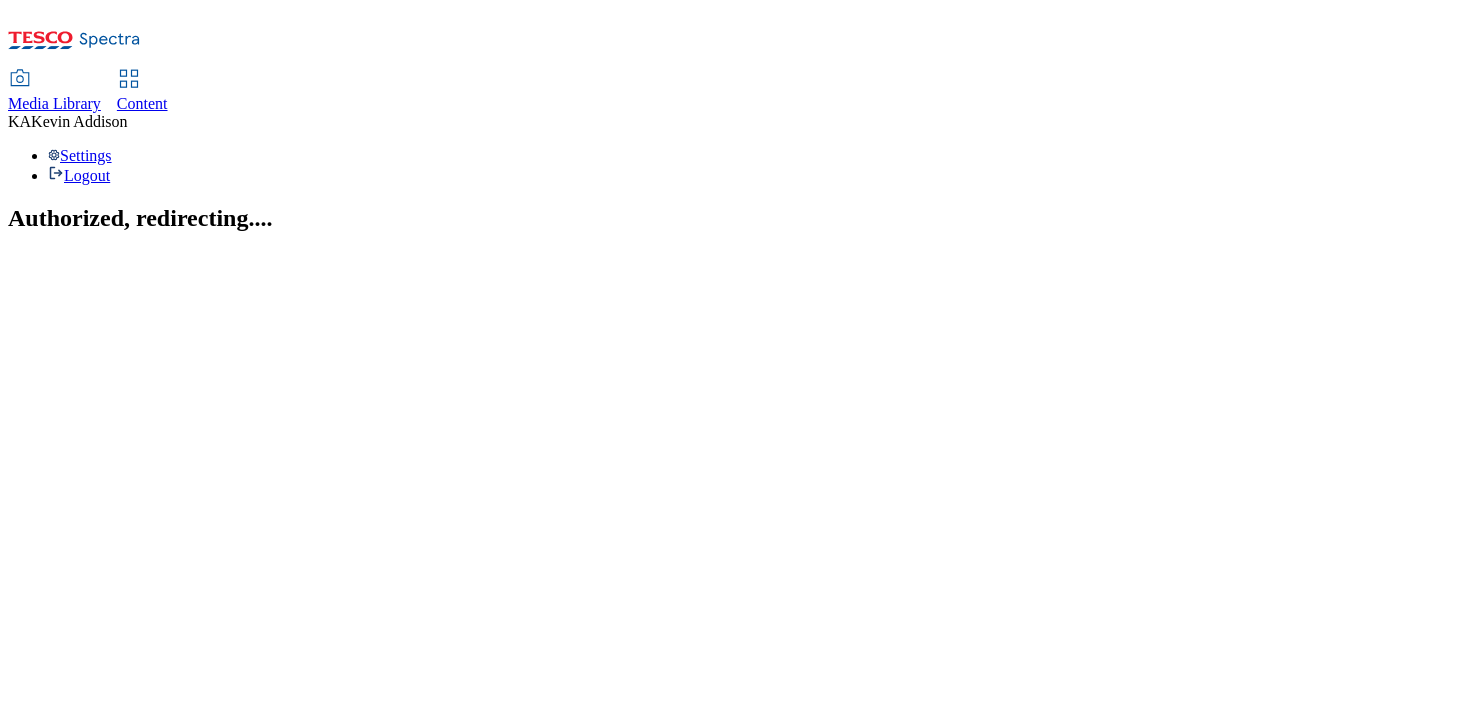 click on "Media Library" at bounding box center [54, 103] 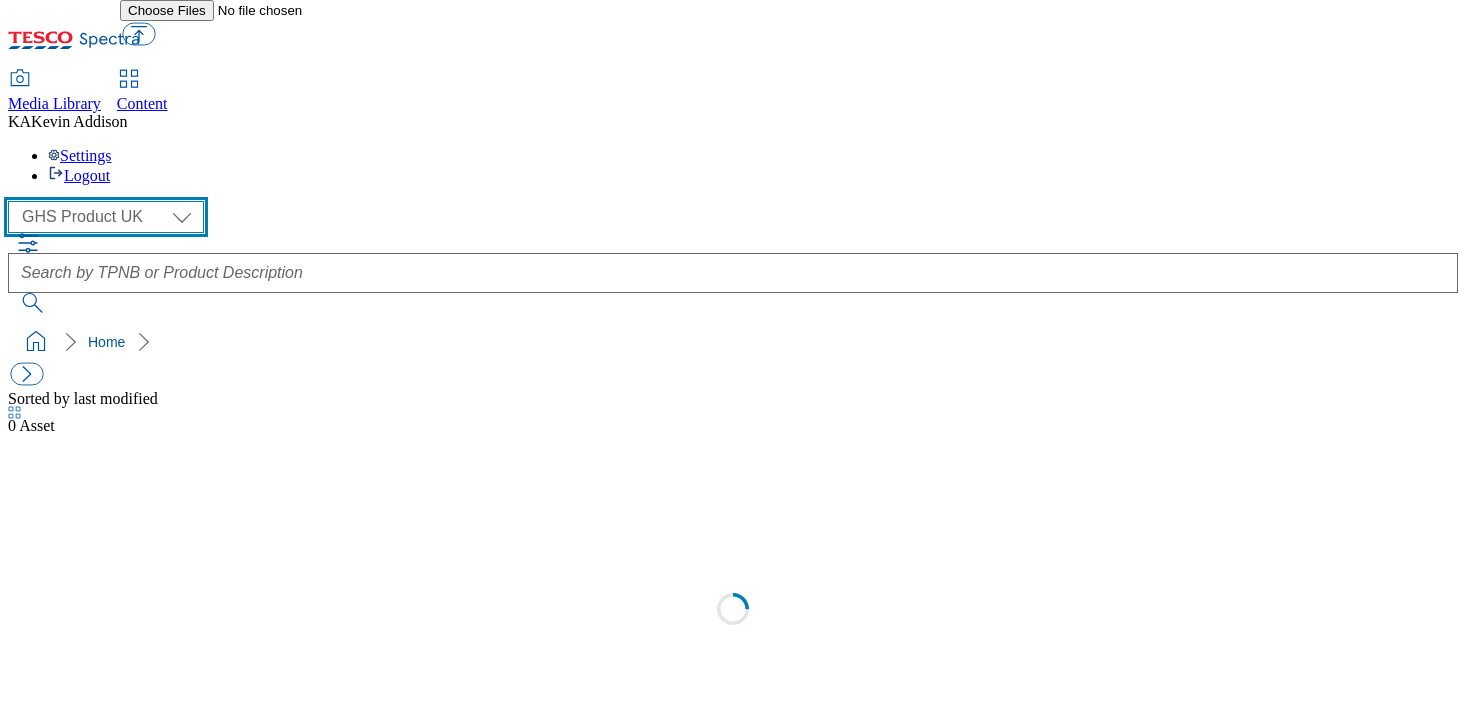 click on "GHS Marketing UK GHS Product UK" at bounding box center [106, 217] 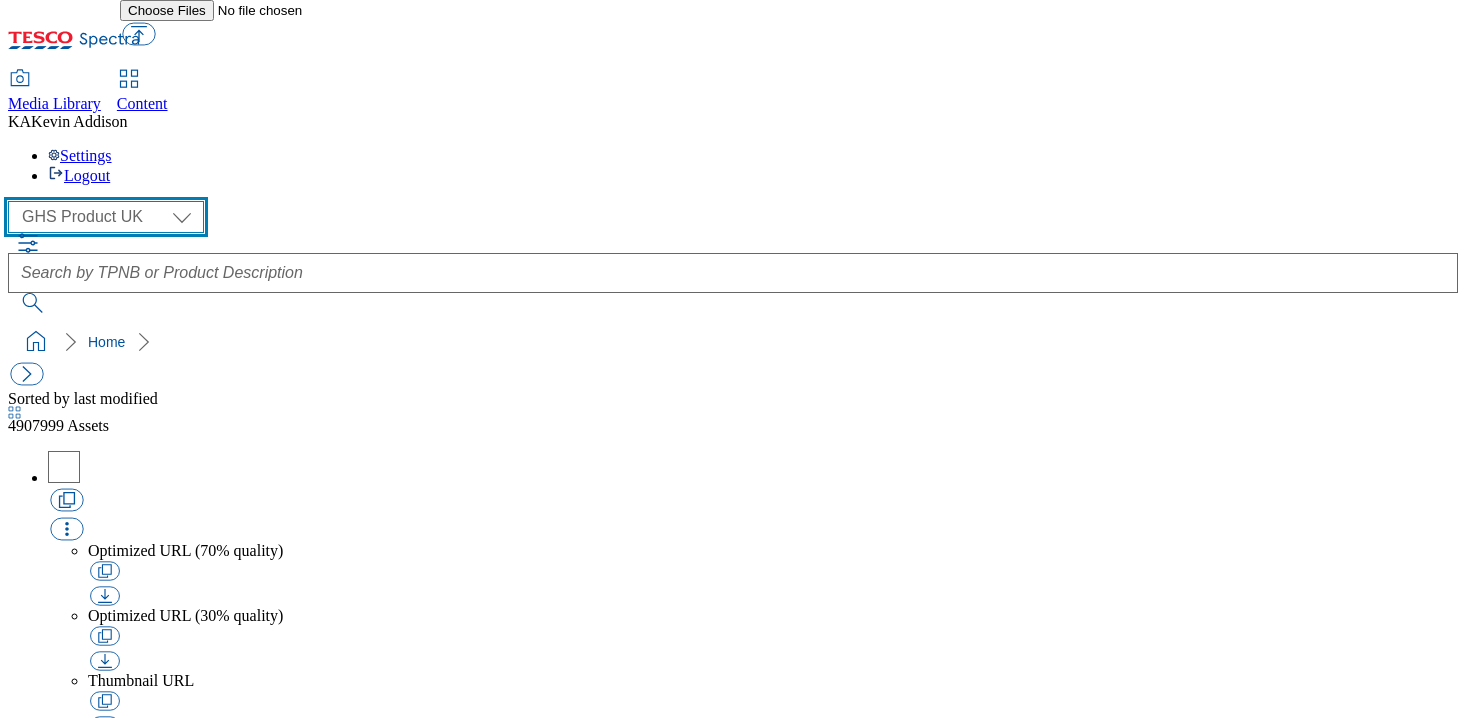 select on "flare-ghs-mktg" 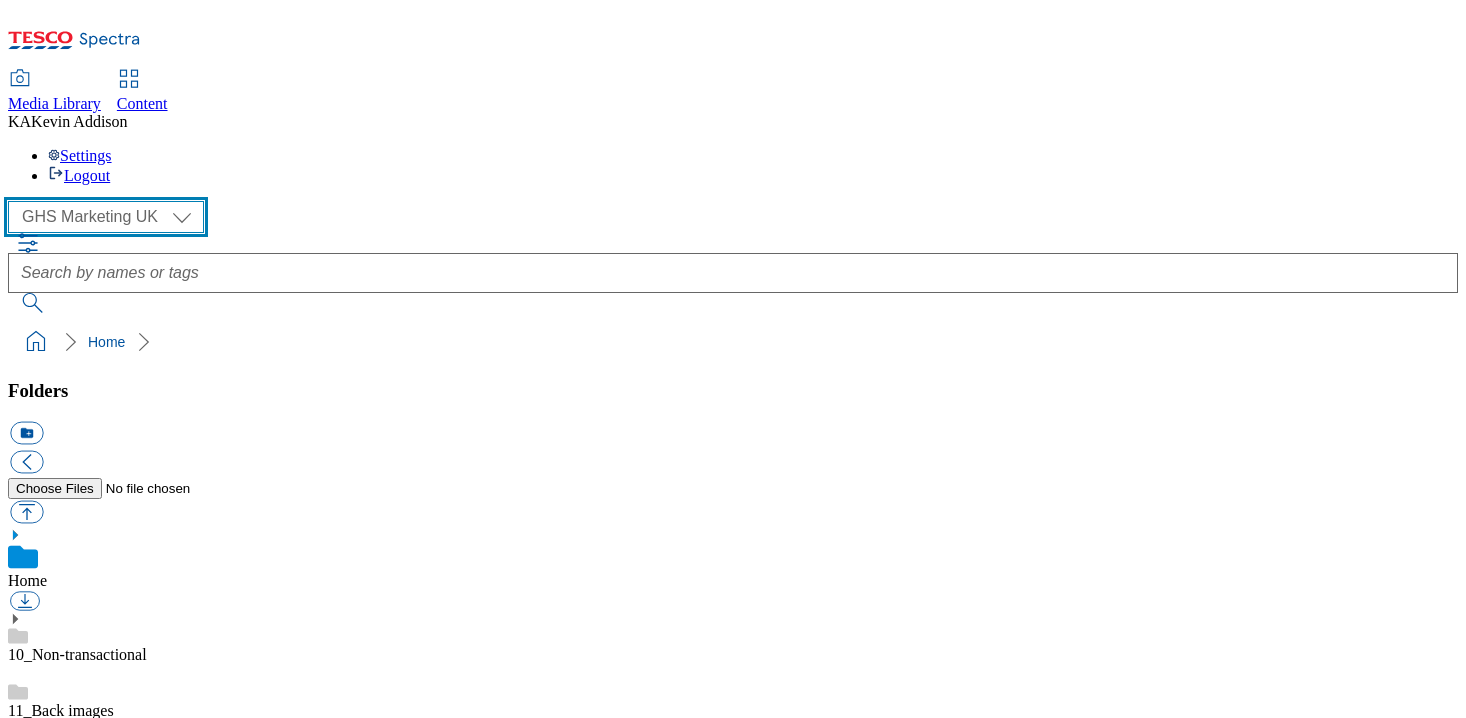 scroll, scrollTop: 298, scrollLeft: 0, axis: vertical 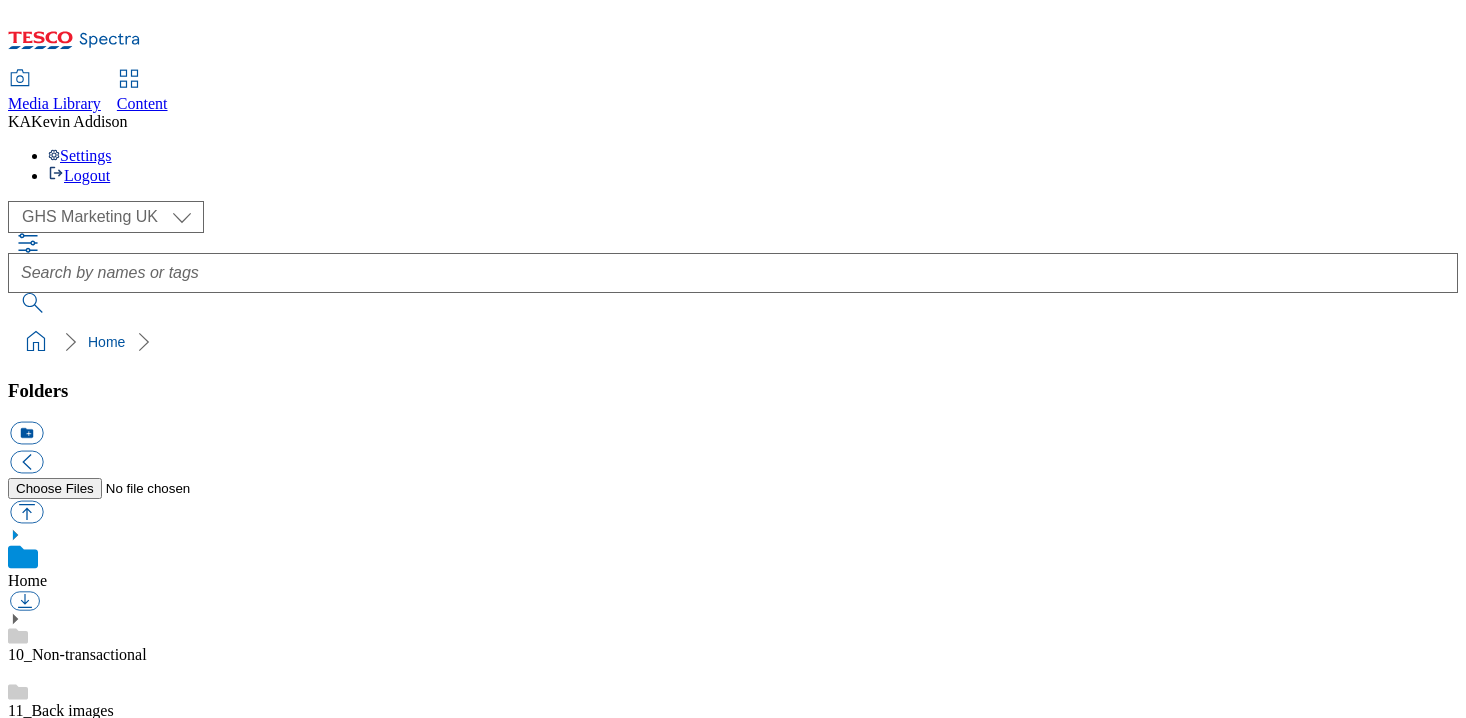 click 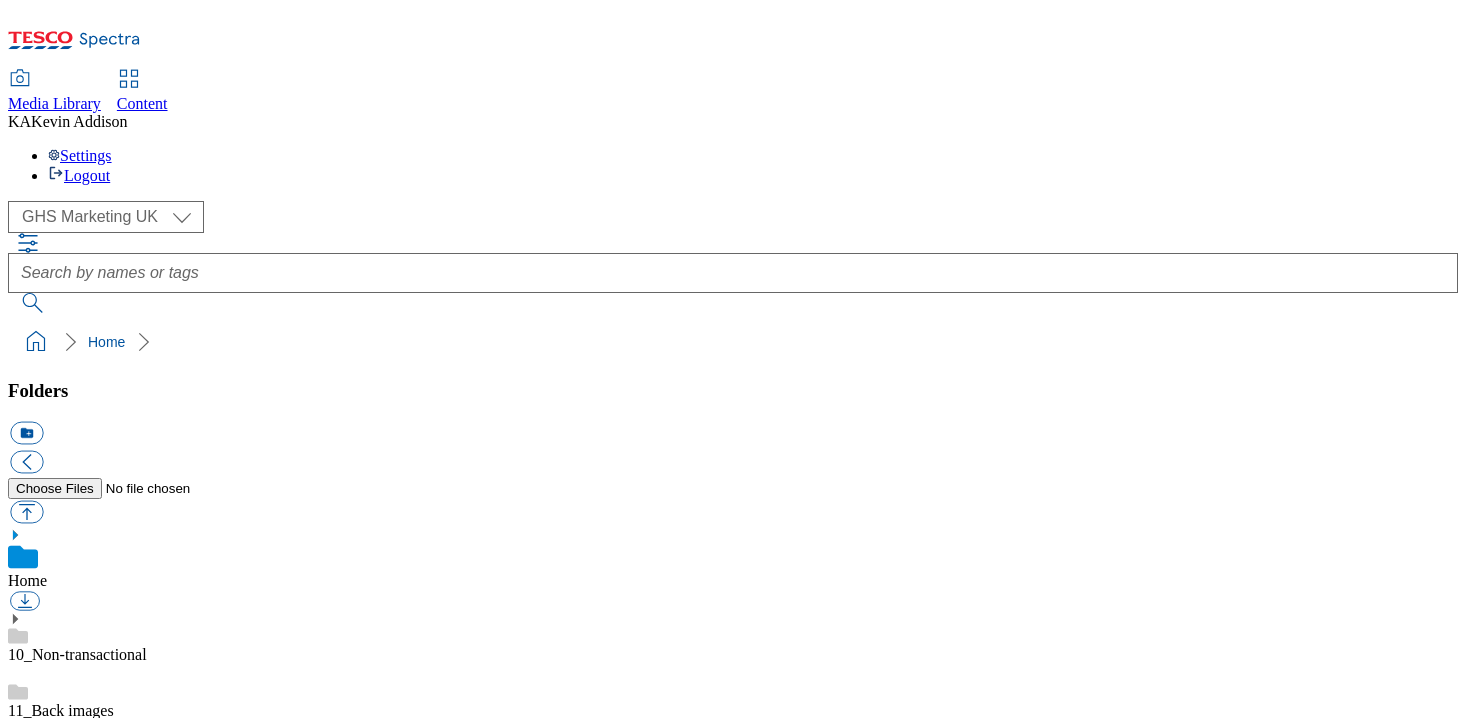 scroll, scrollTop: 436, scrollLeft: 0, axis: vertical 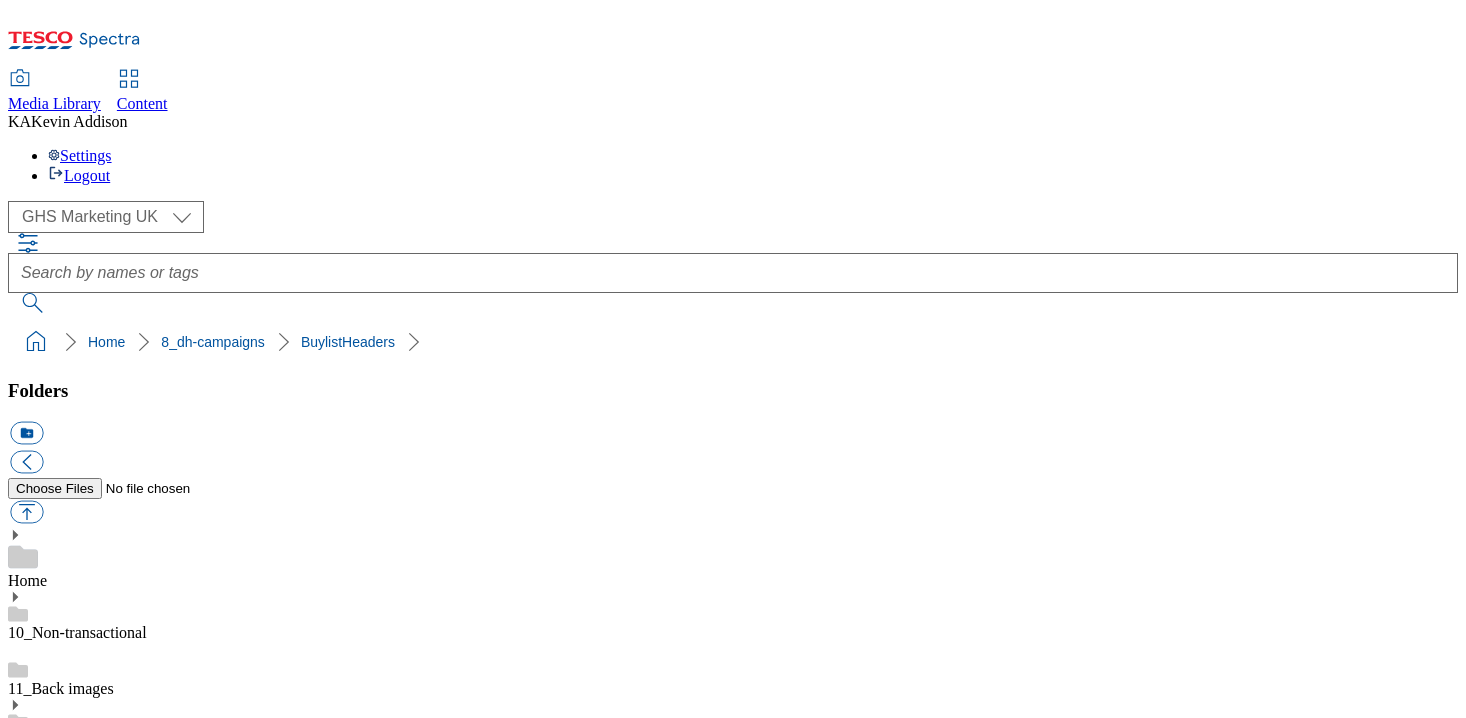 click 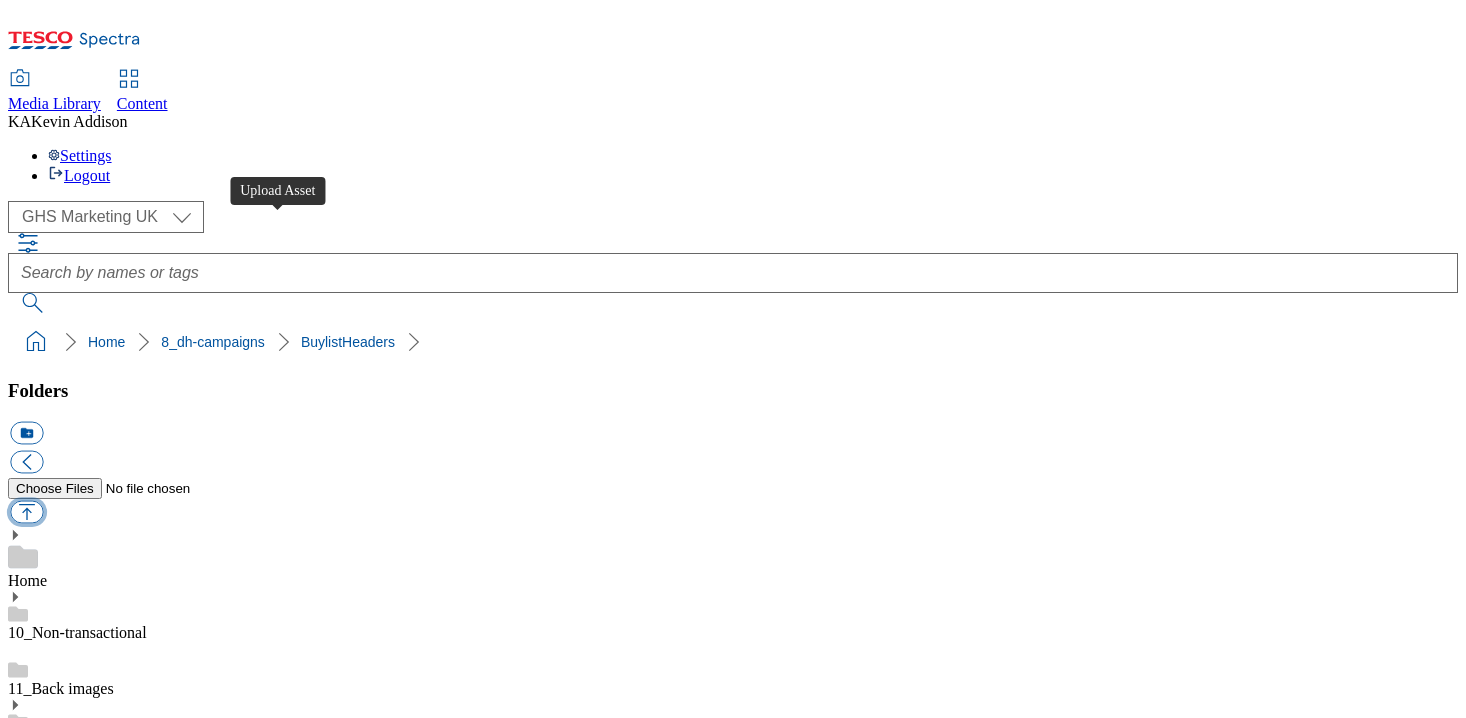 click at bounding box center [26, 512] 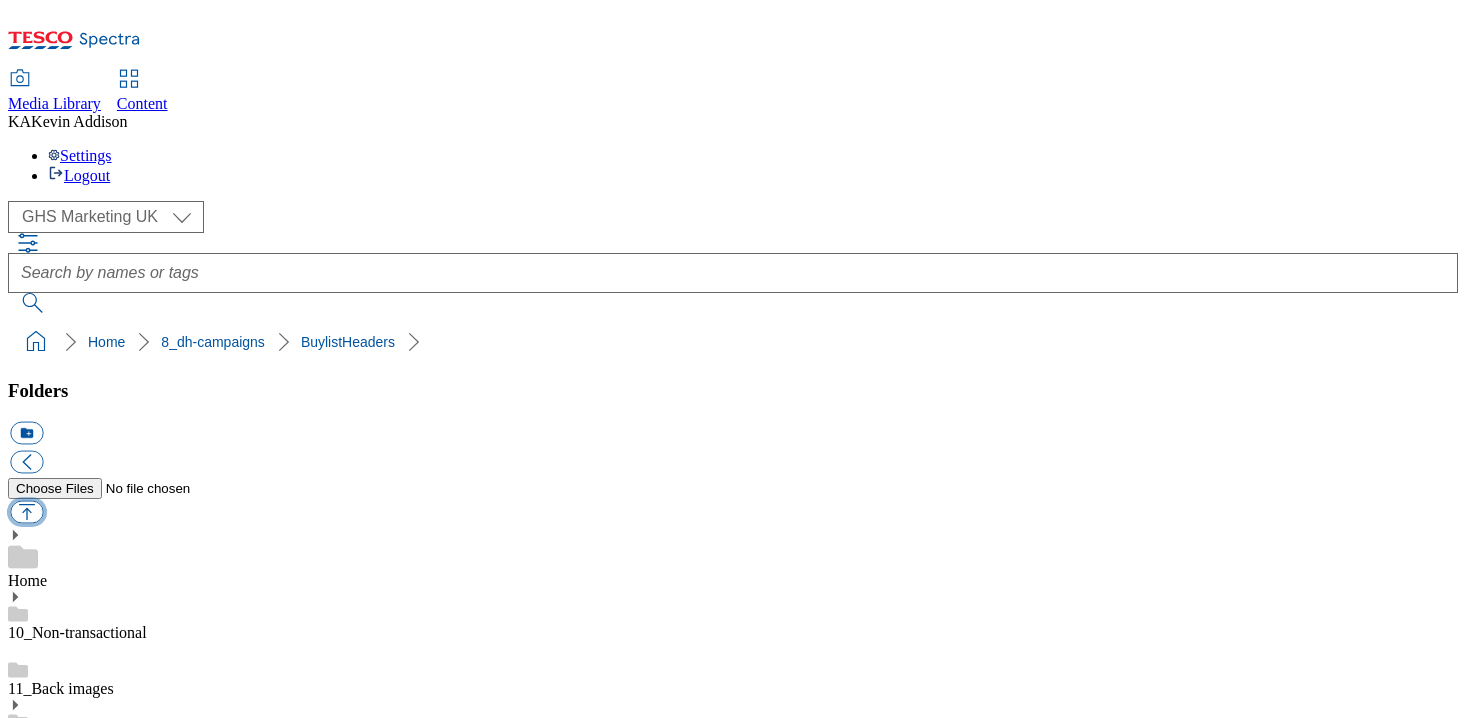 type on "C:\fakepath\1753363985880-Ad541445_Johnson_Baby_LegoBrand_H_1184x333_V2.jpg" 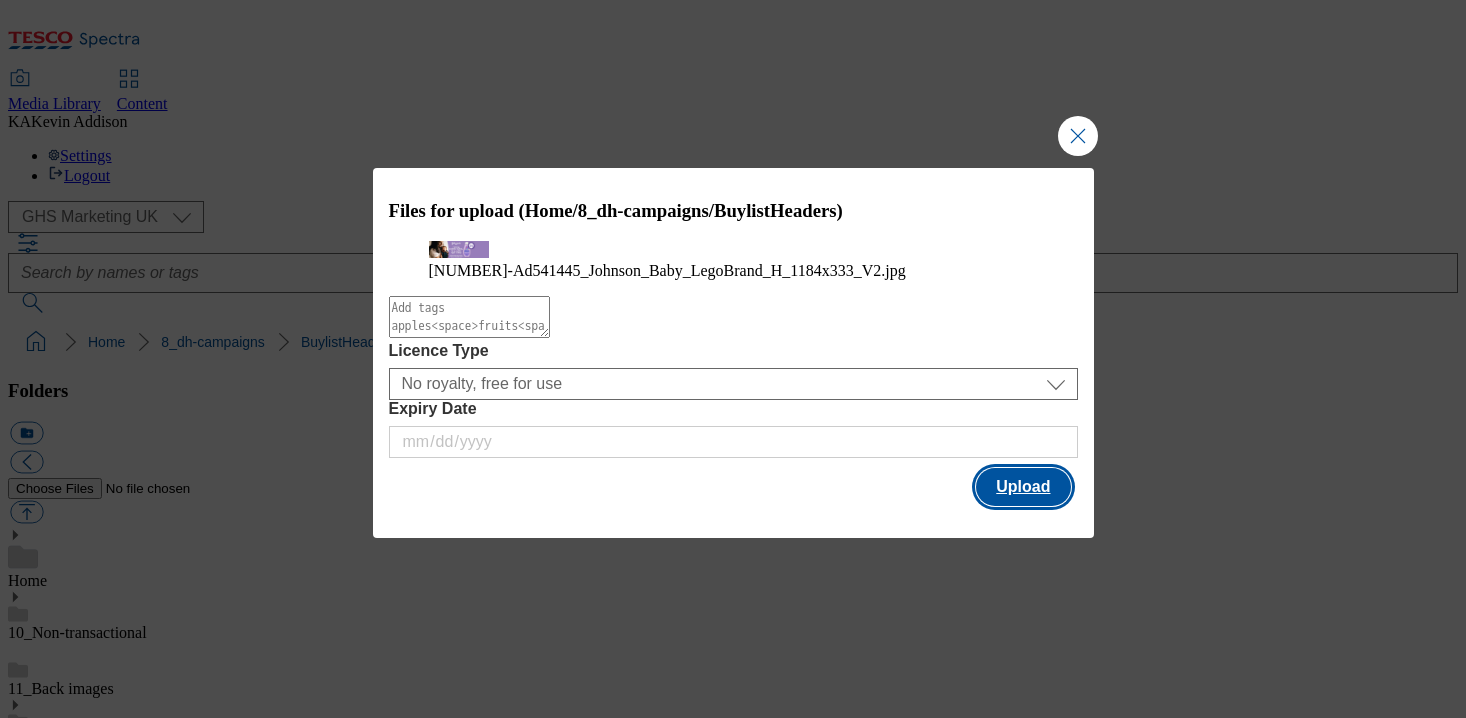 click on "Upload" at bounding box center (1023, 487) 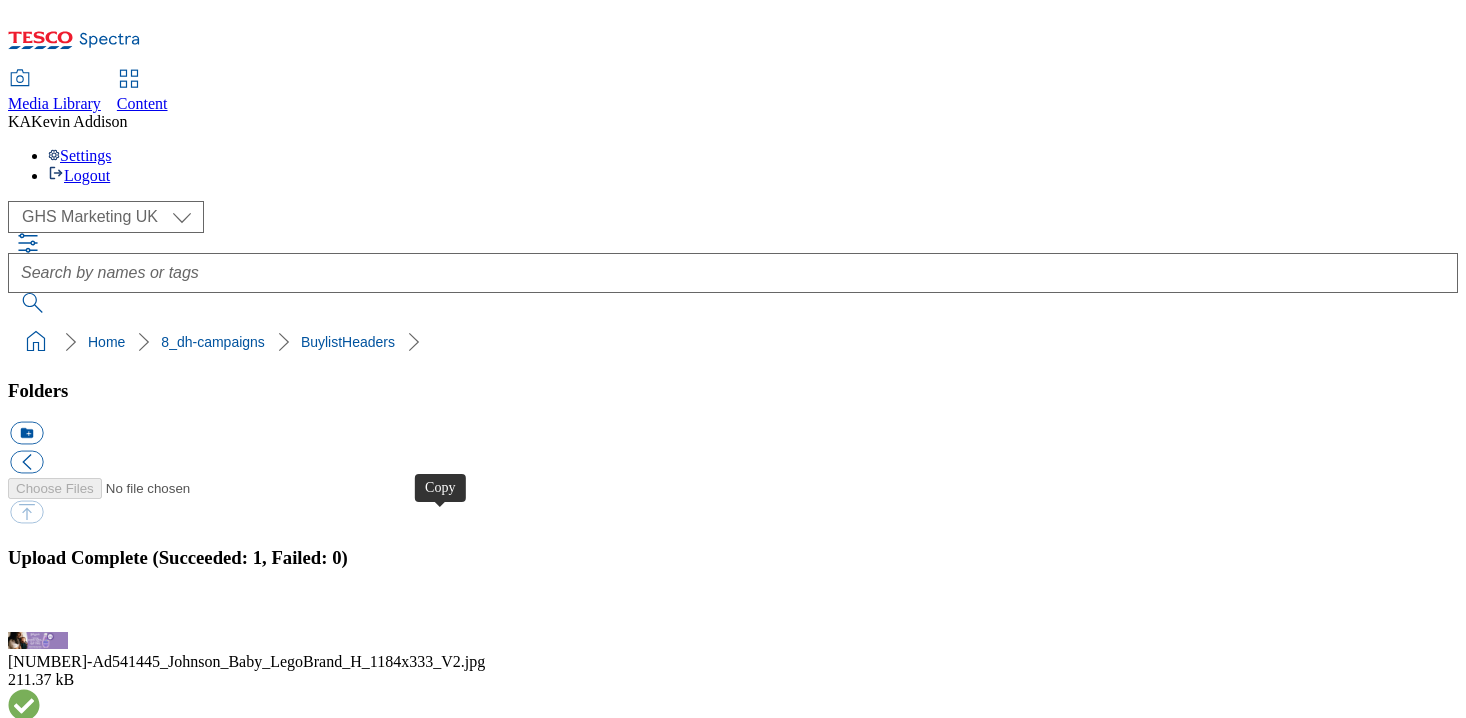 click at bounding box center [26, 4375] 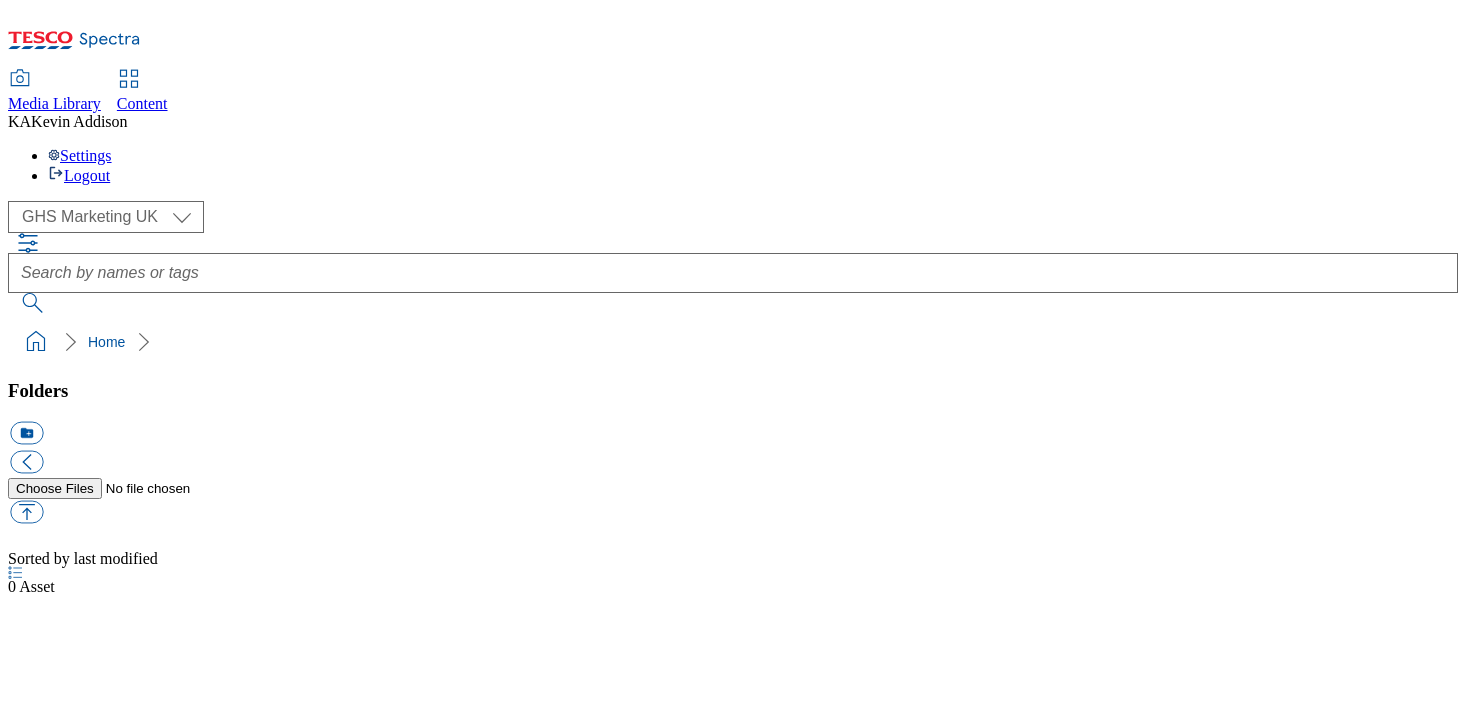 scroll, scrollTop: 0, scrollLeft: 0, axis: both 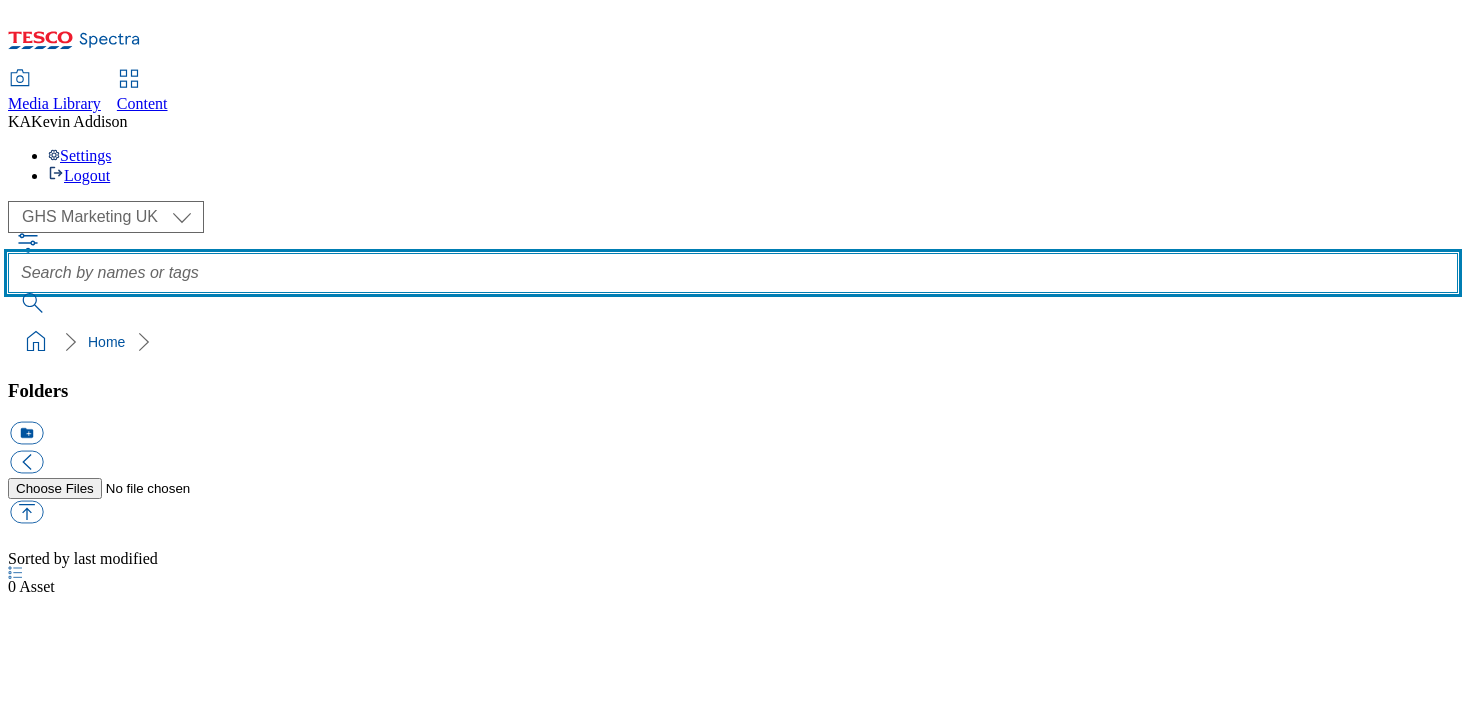 click at bounding box center [733, 273] 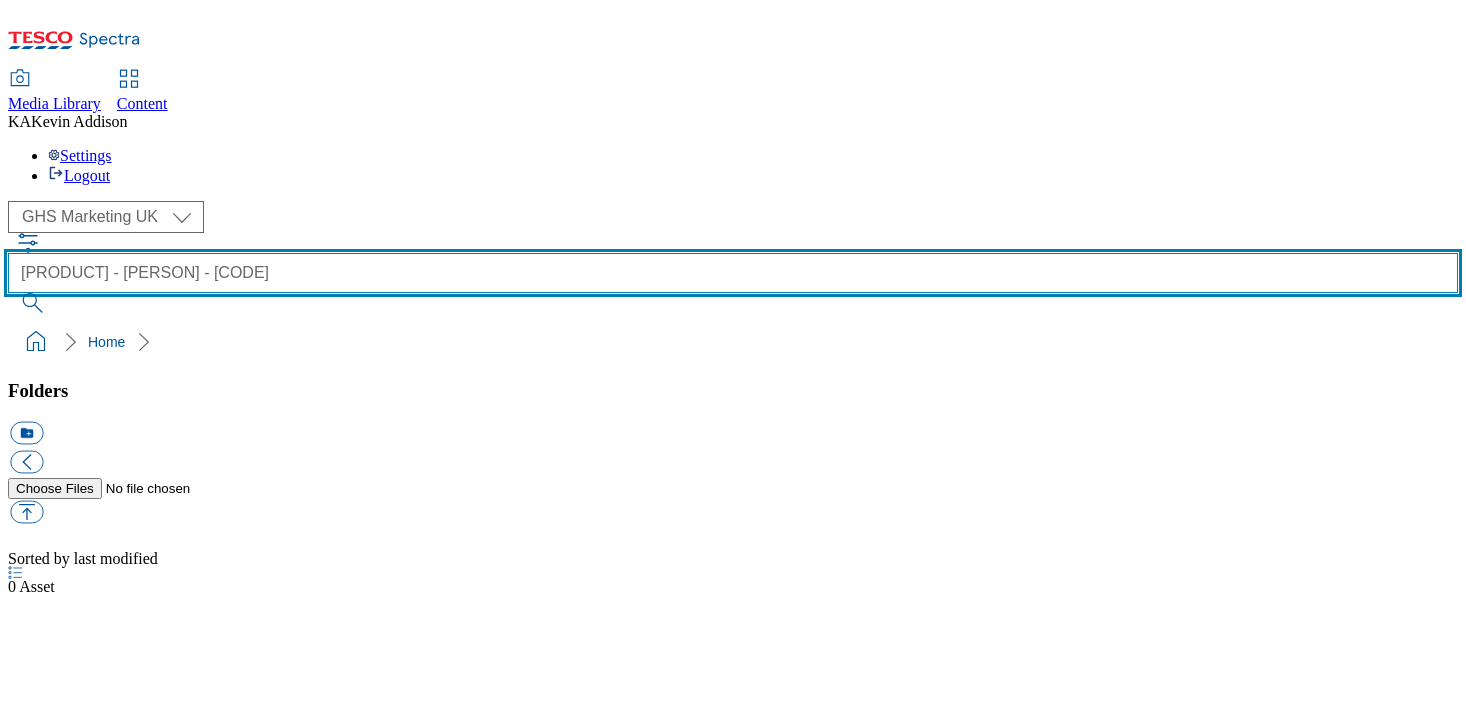 type on "[PRODUCT] - [PERSON] - [CODE]" 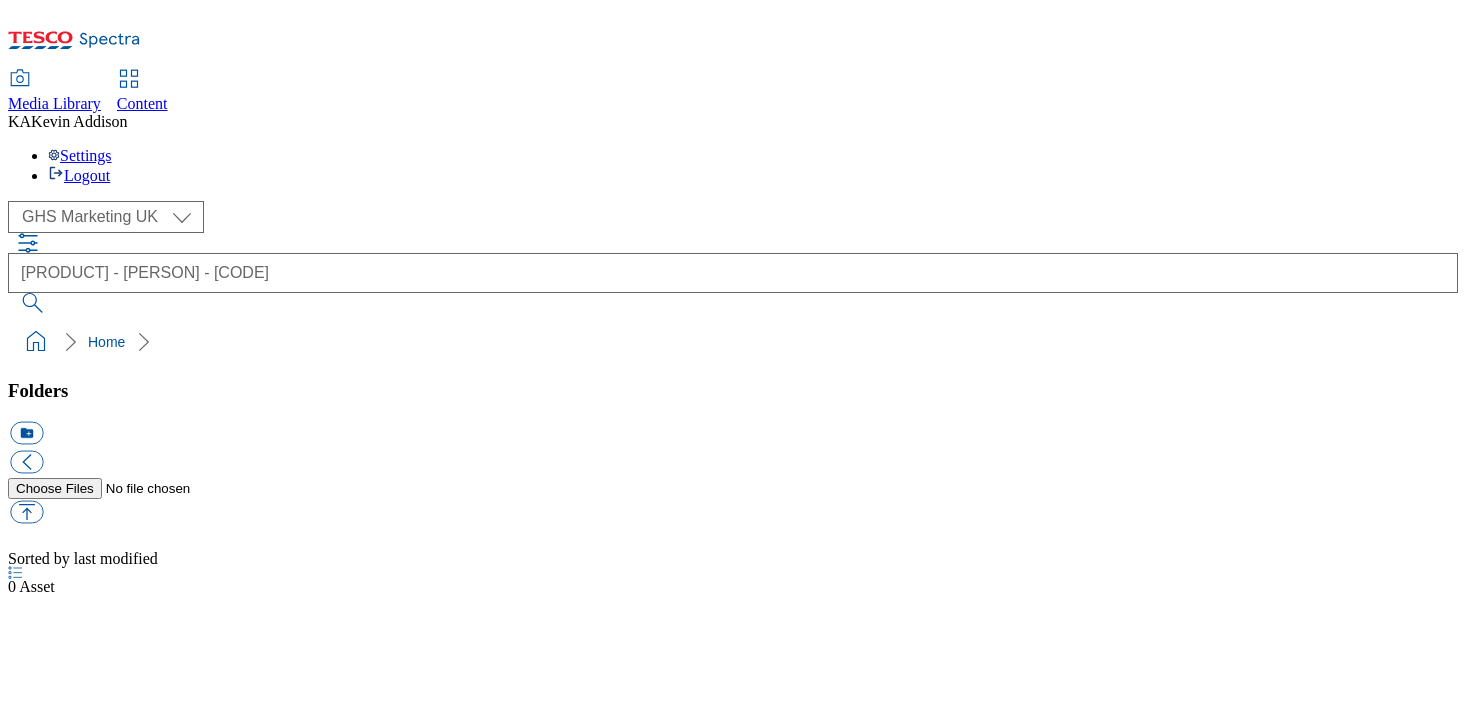click on "Content" at bounding box center [142, 103] 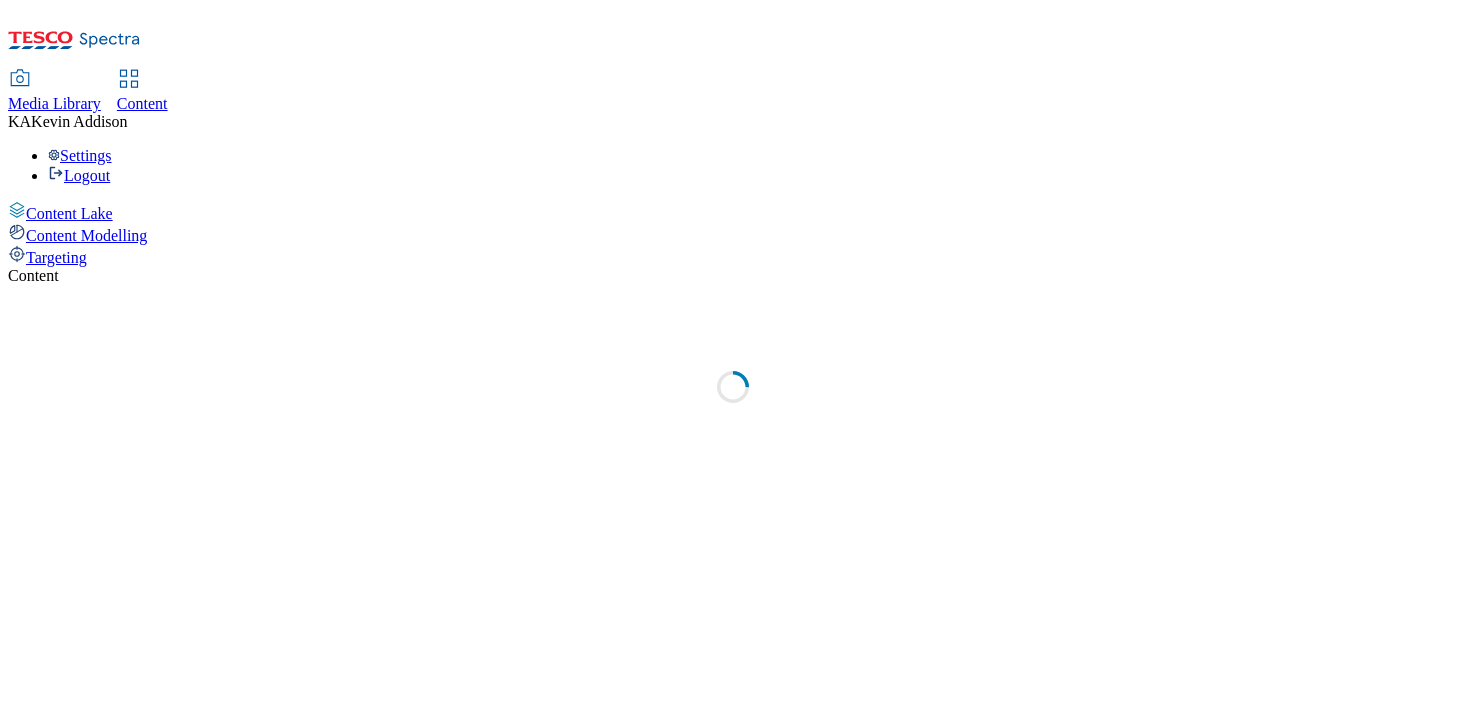 select on "ghs-uk" 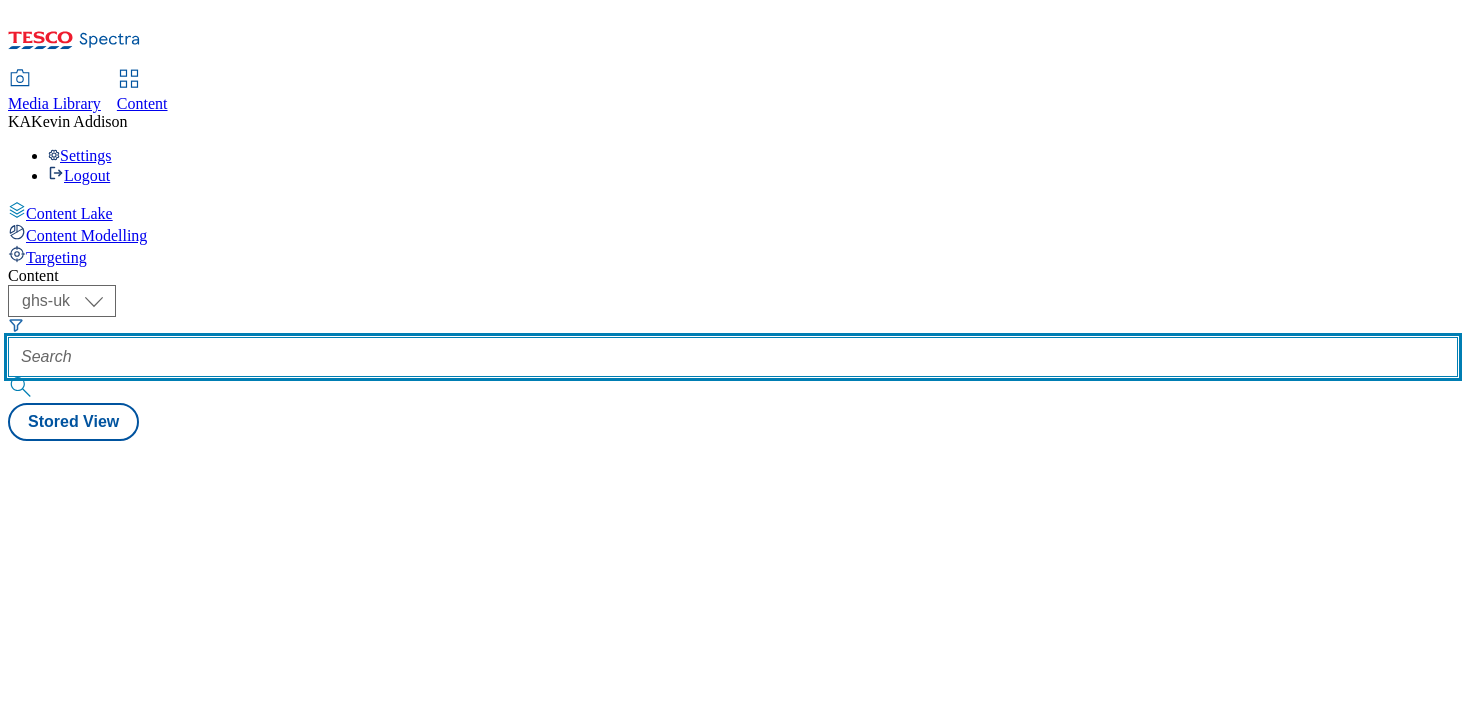 click at bounding box center (733, 357) 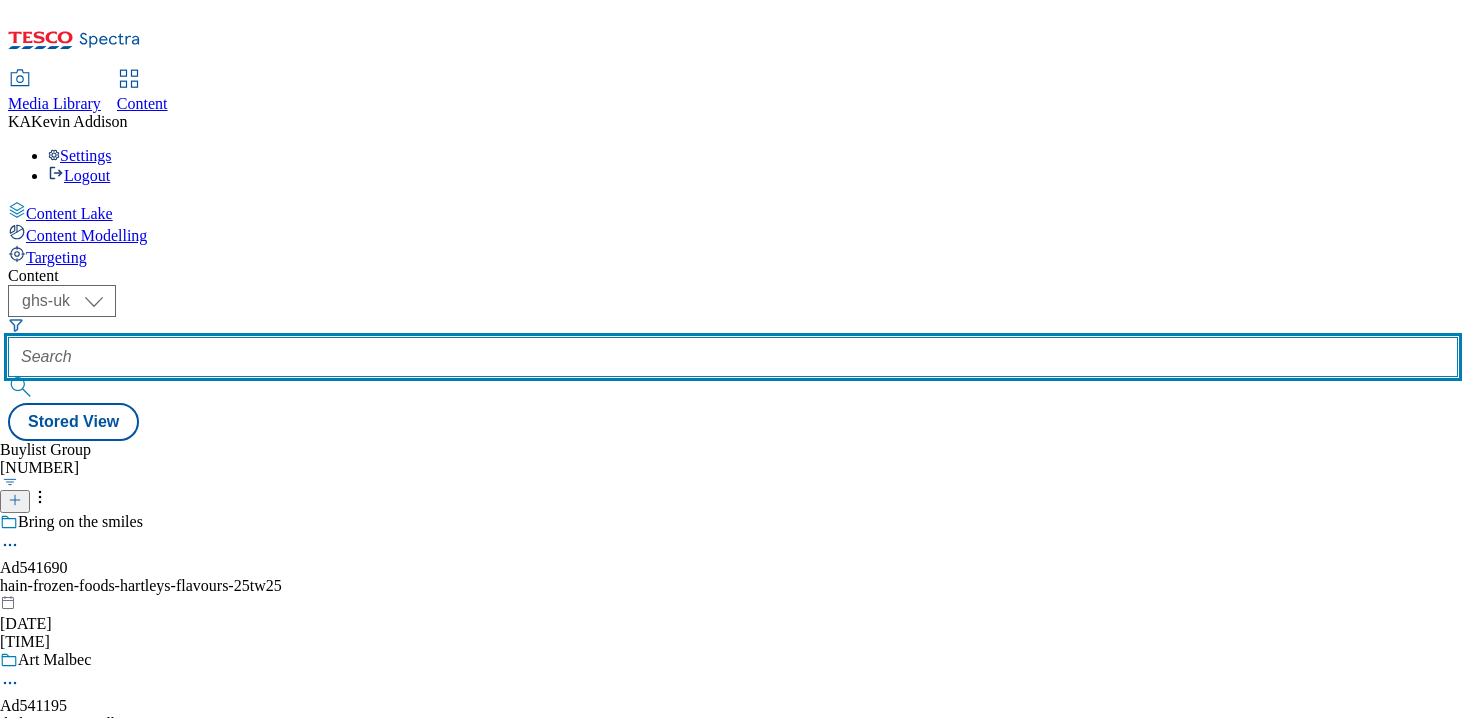 paste on "kenvue-johnsons-25tw24" 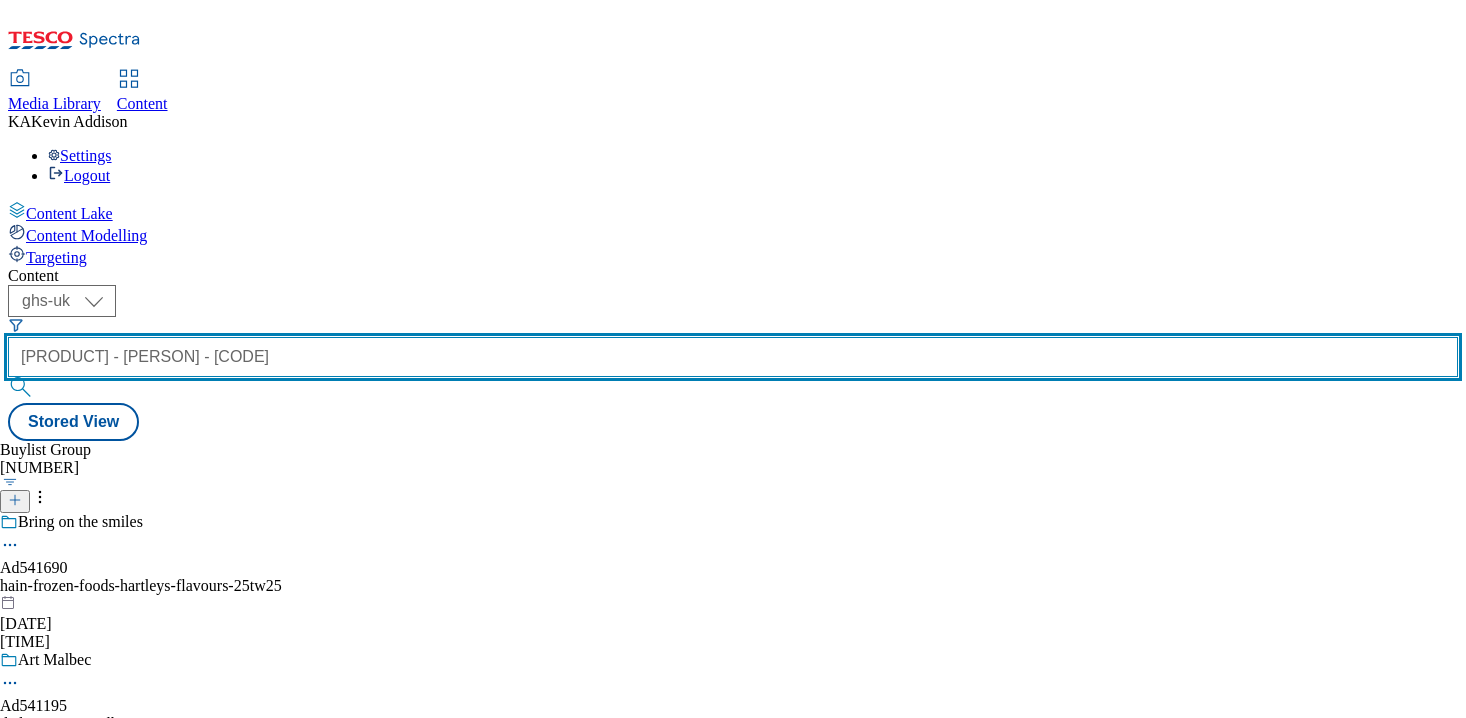 scroll, scrollTop: 0, scrollLeft: 13, axis: horizontal 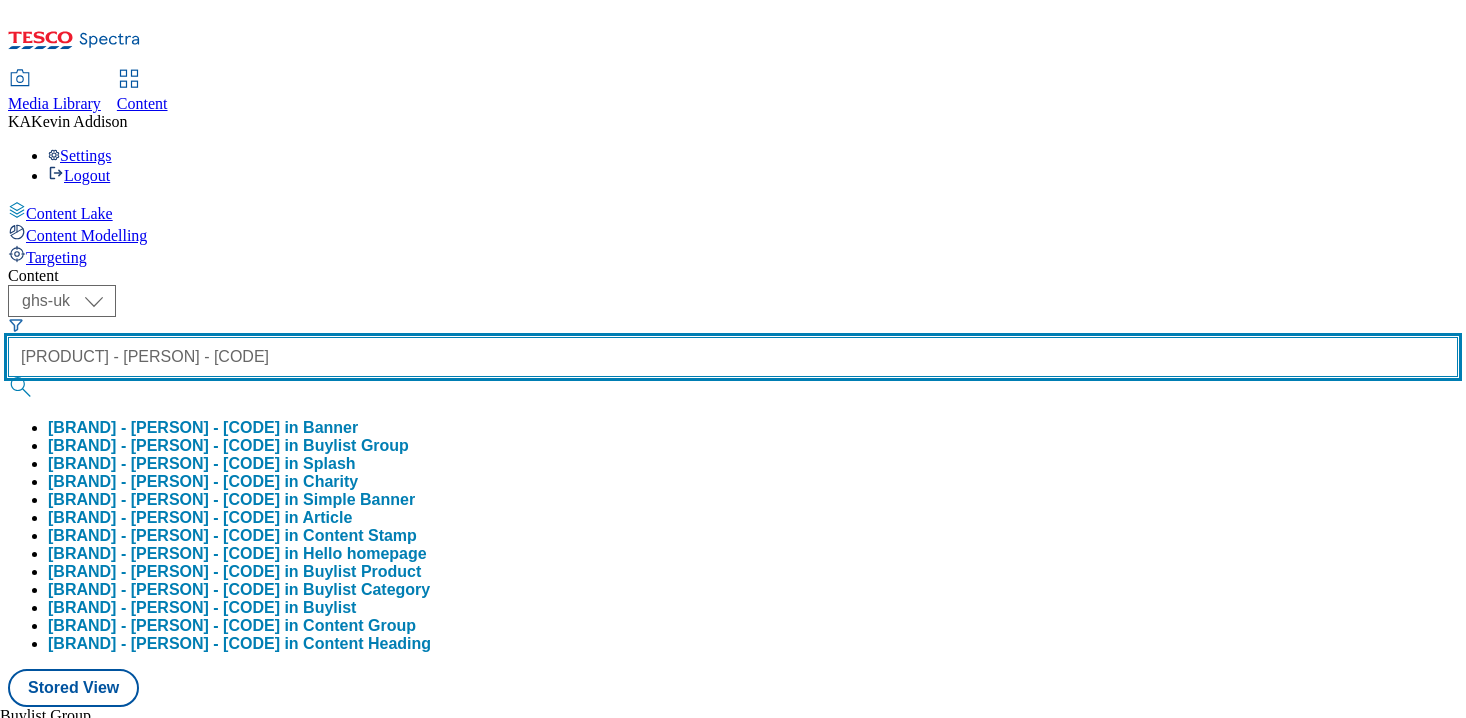 type on "kenvue-johnsons-25tw24" 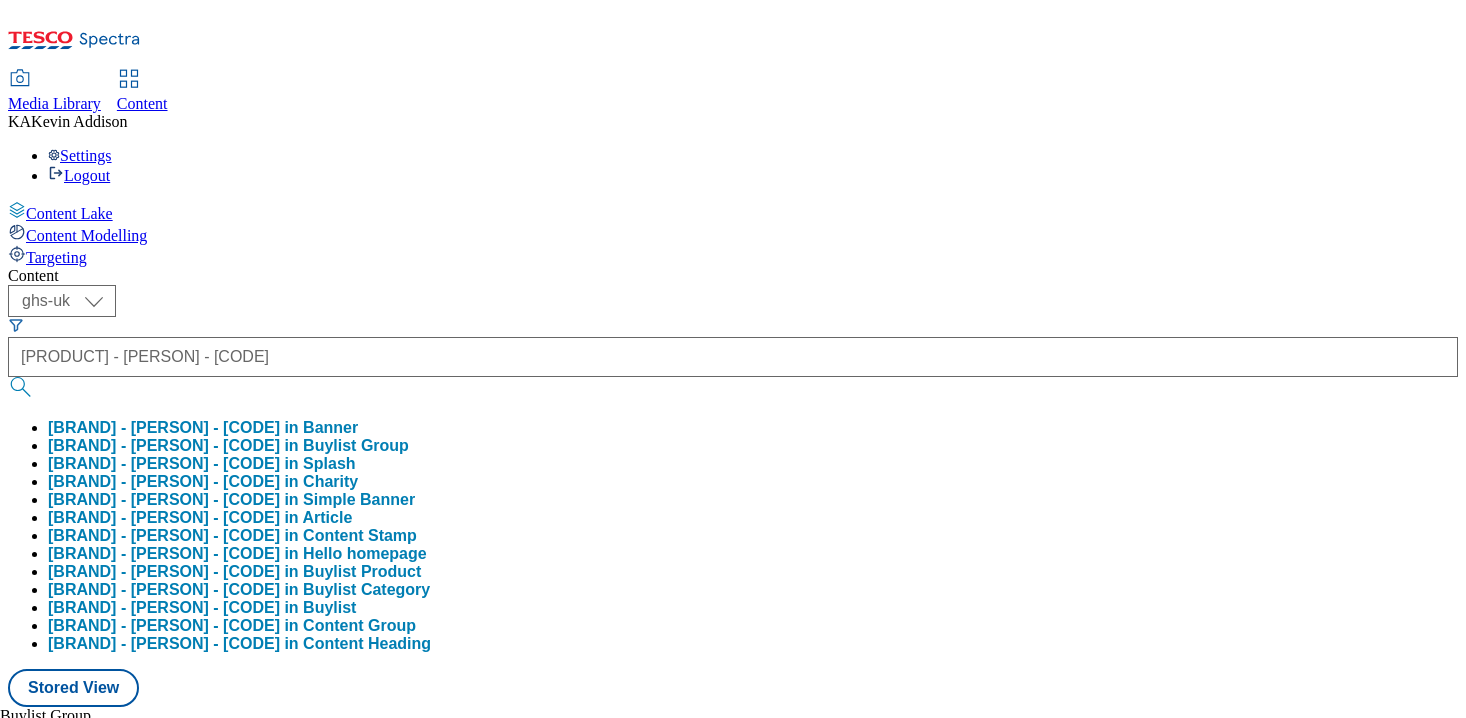 scroll, scrollTop: 0, scrollLeft: 0, axis: both 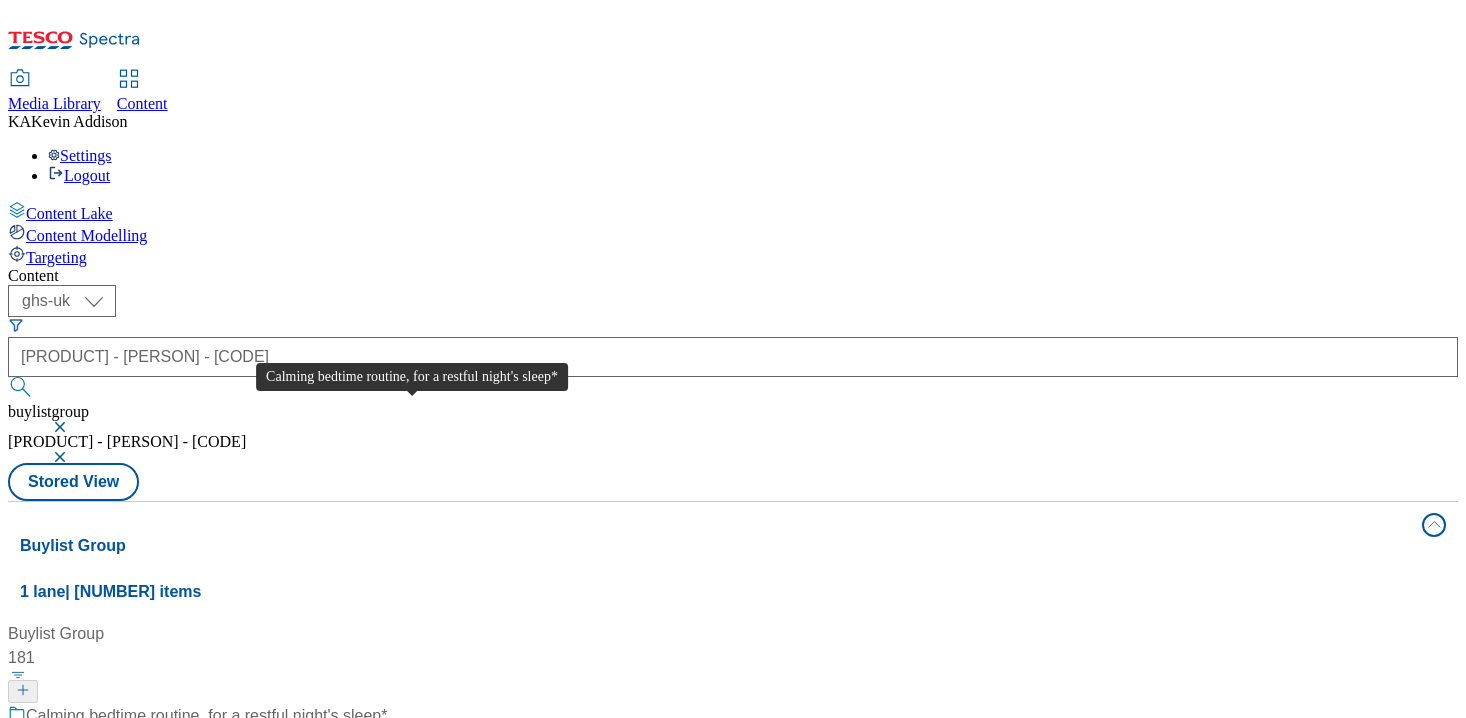 click on "Calming bedtime  routine, for a  restful night's  sleep*" at bounding box center [206, 716] 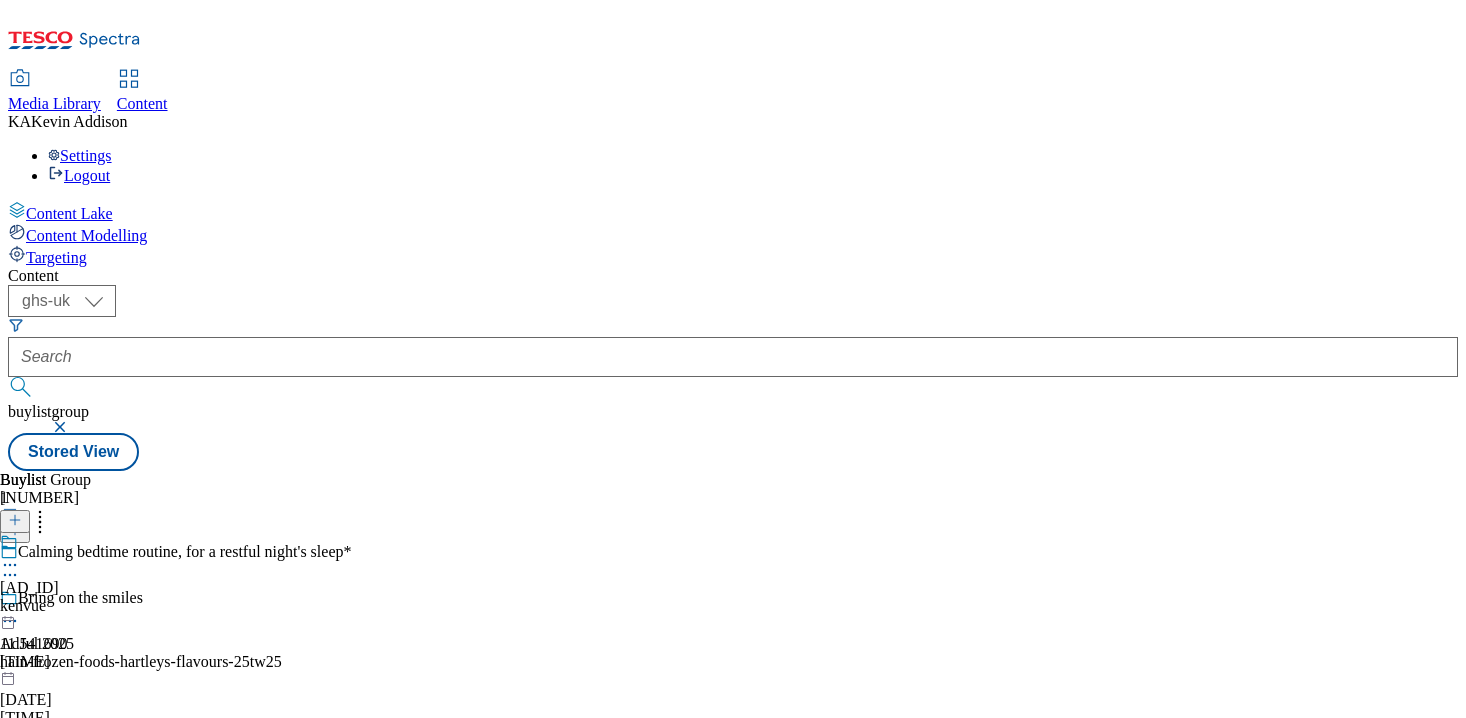 click 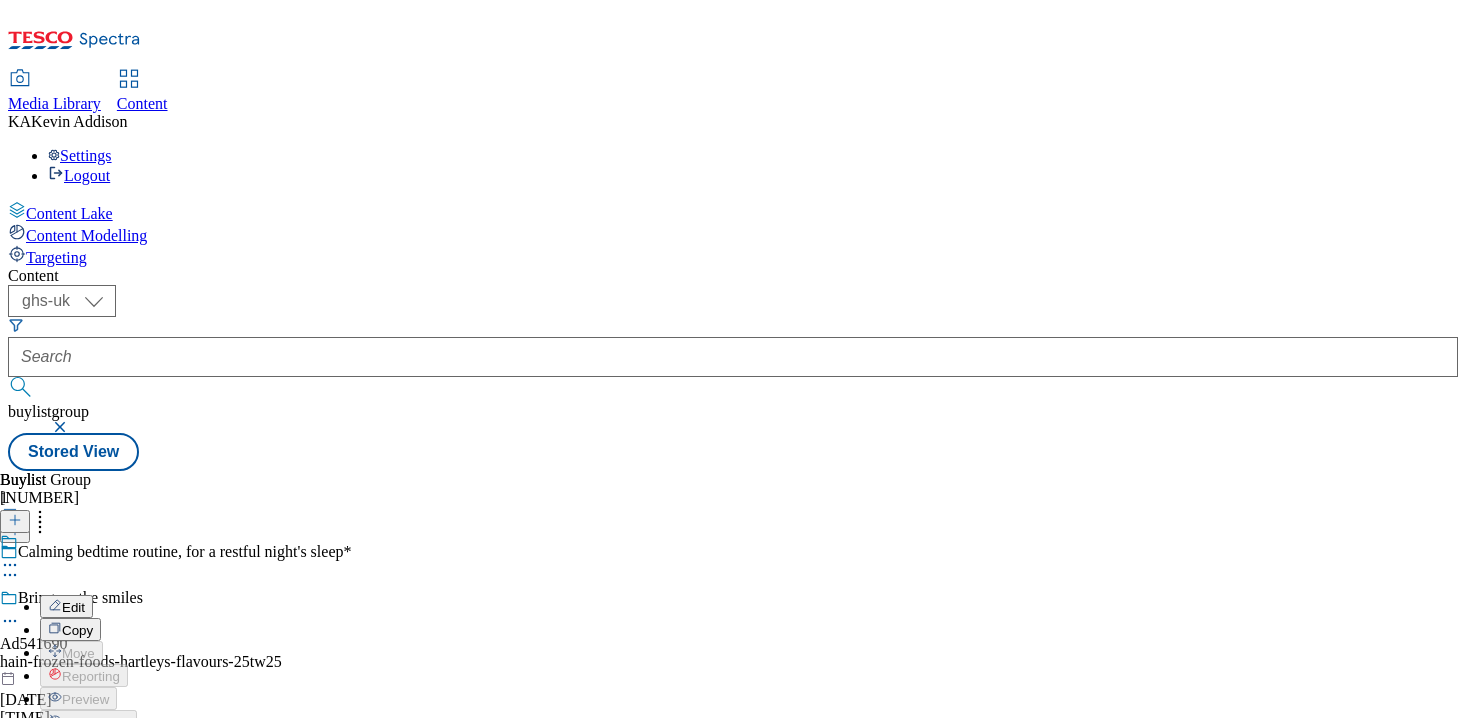 click on "Edit" at bounding box center [73, 607] 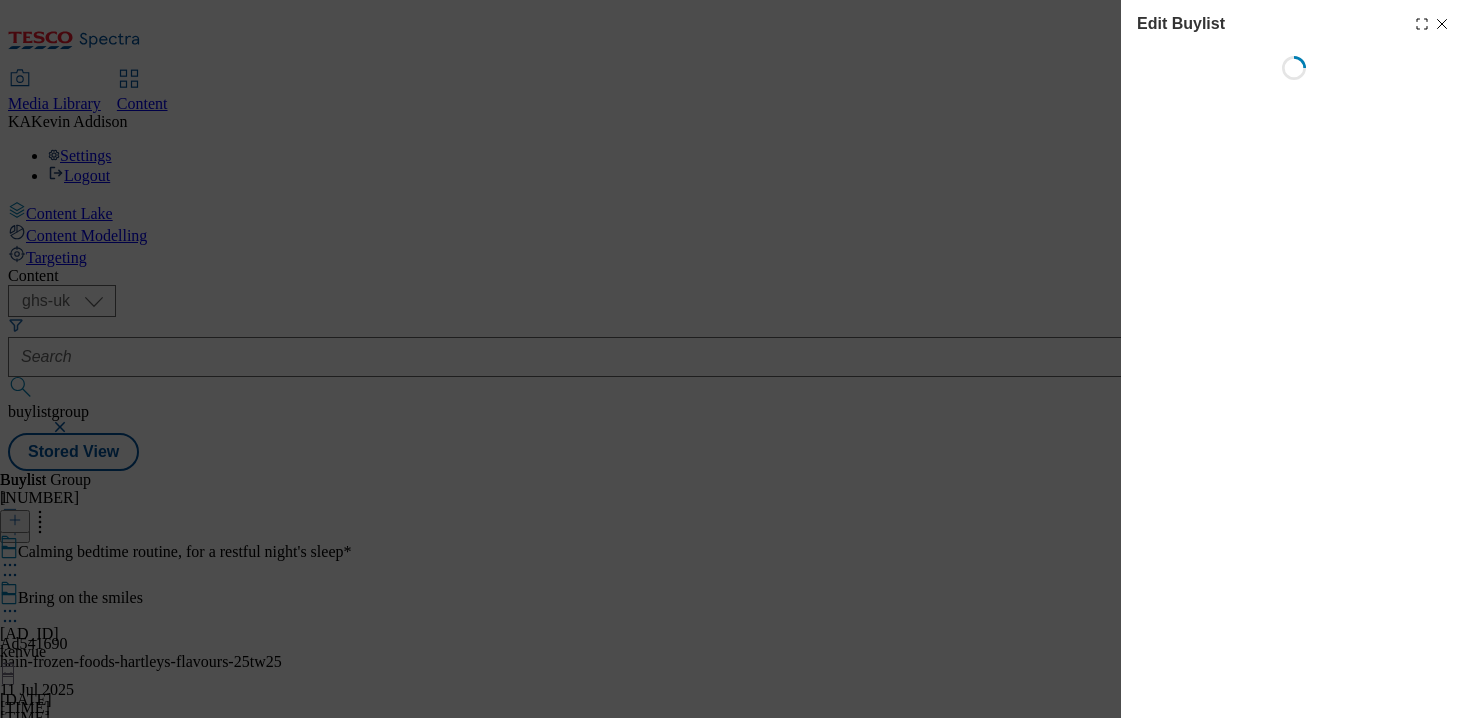select on "tactical" 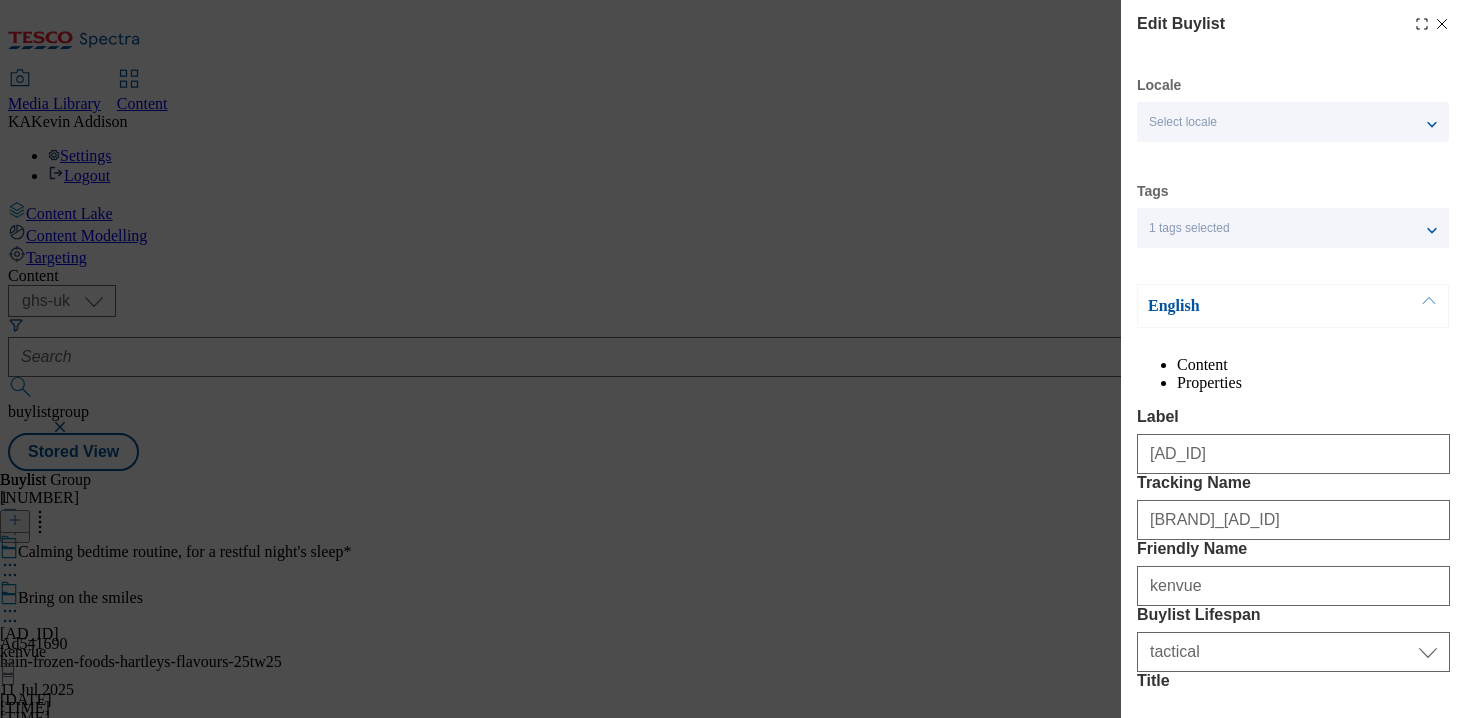 select on "Banner" 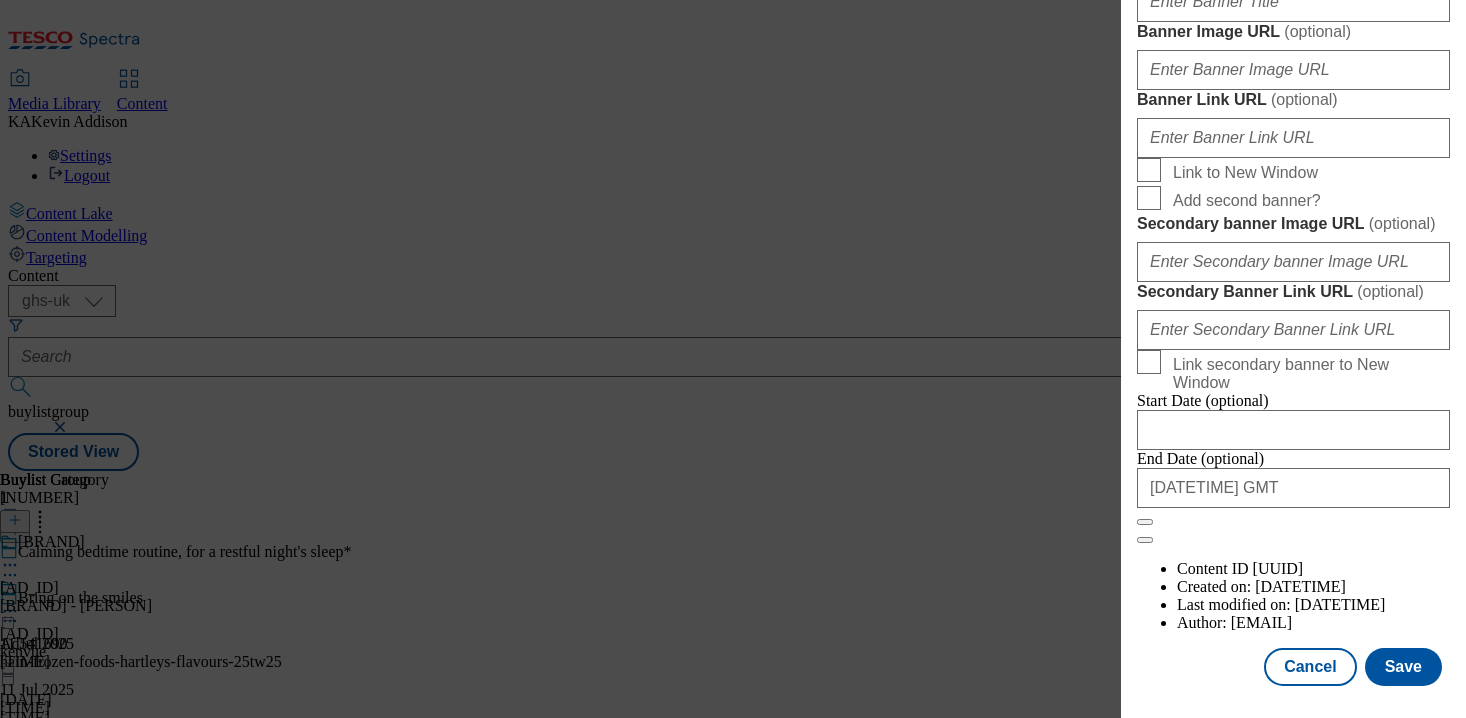 scroll, scrollTop: 1759, scrollLeft: 0, axis: vertical 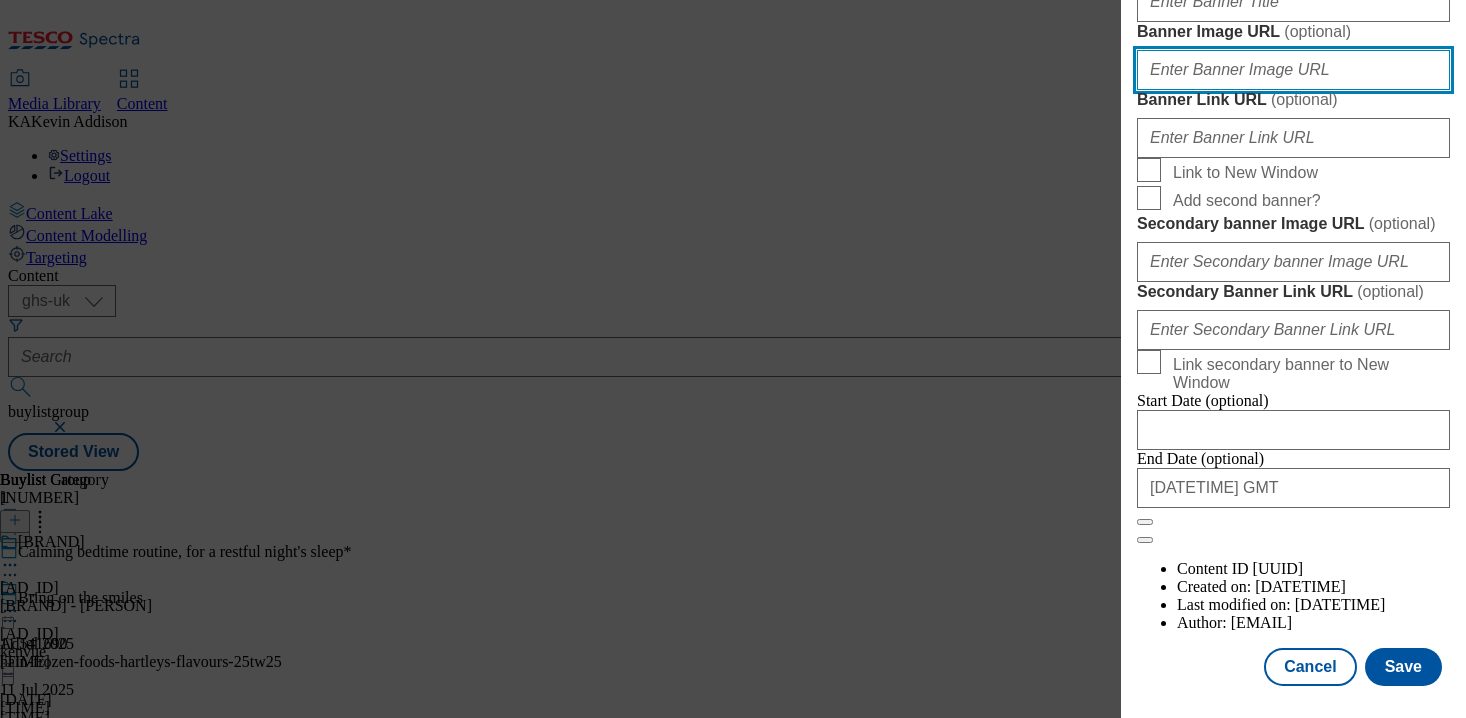 click on "Banner Image URL   ( optional )" at bounding box center [1293, 70] 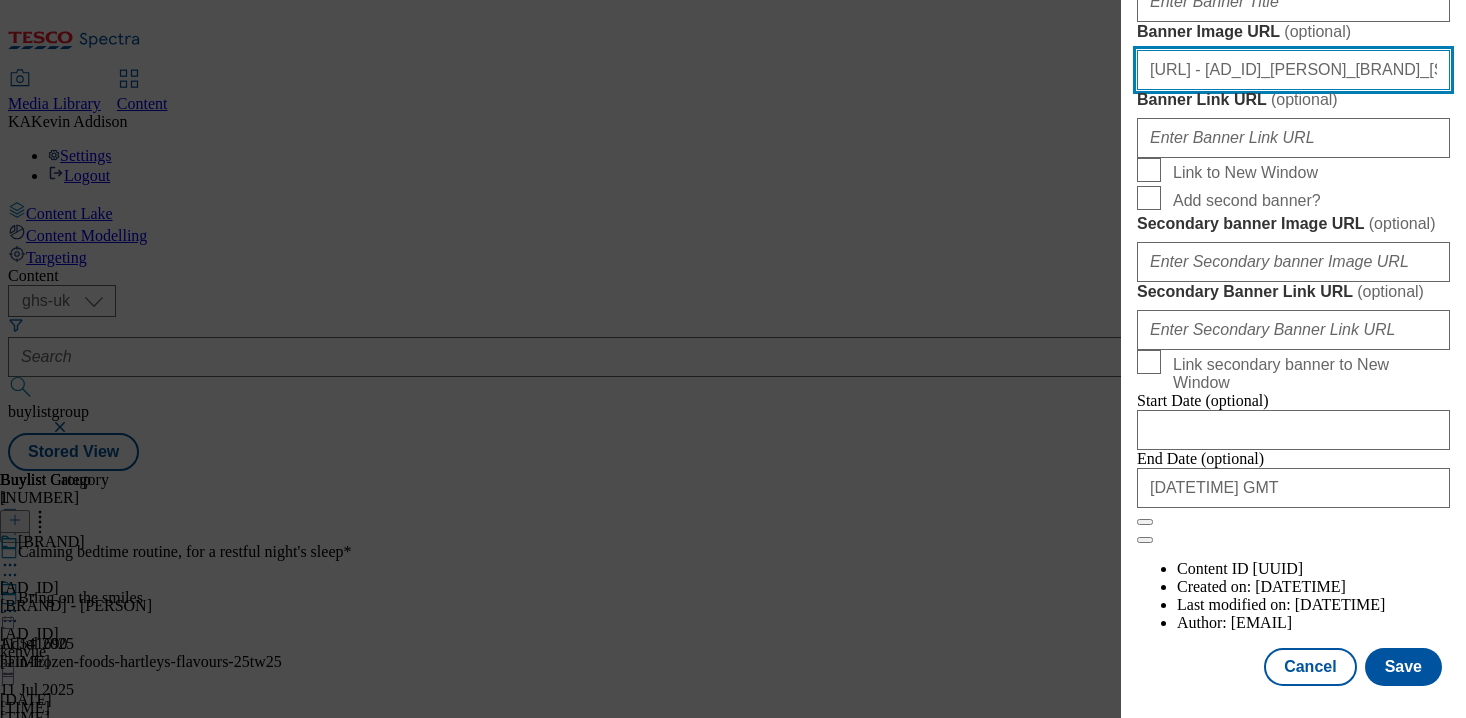 scroll, scrollTop: 0, scrollLeft: 683, axis: horizontal 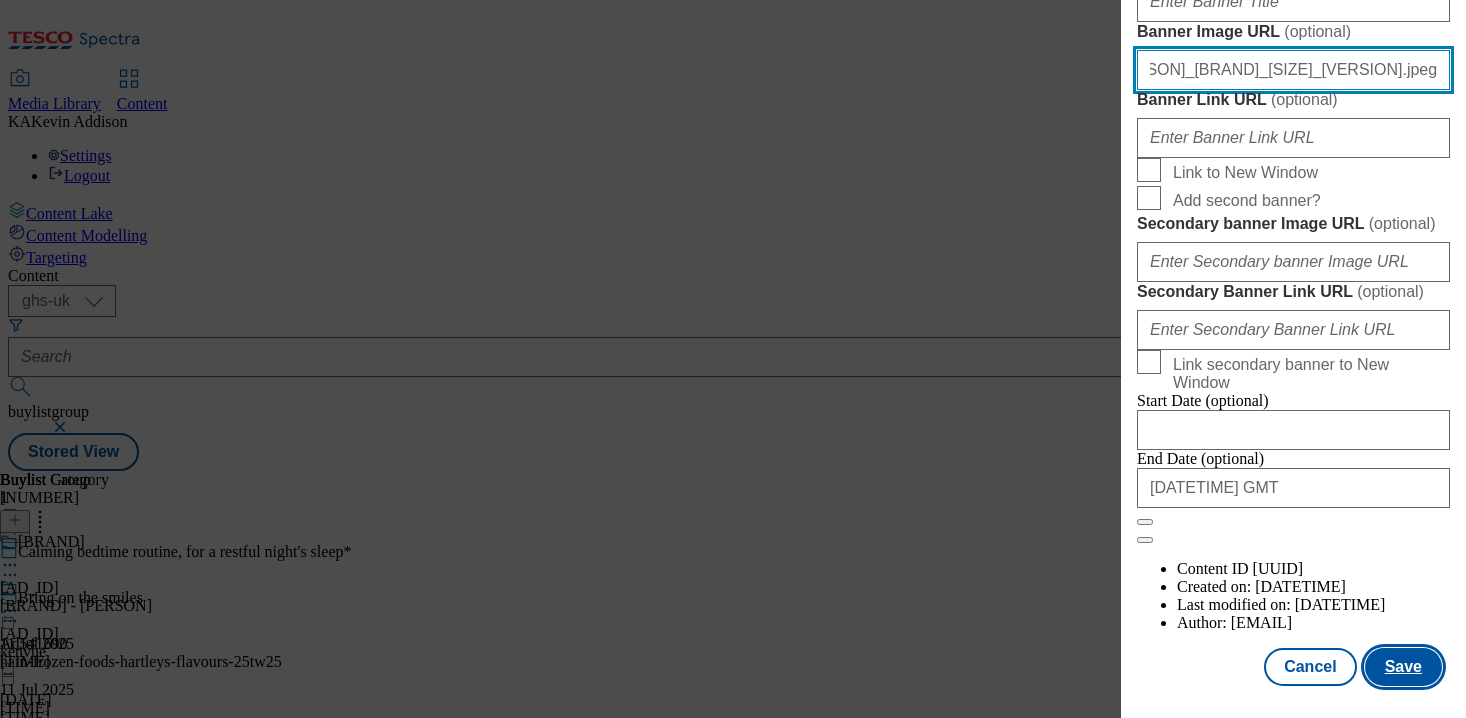 type on "https://digitalcontent.api.tesco.com/v2/media/ghs-mktg/34181006-9b32-47be-ae4c-ec6ca8d70349/1753363985880-Ad541445_Johnson_Baby_LegoBrand_H_1184x333_V2.jpeg" 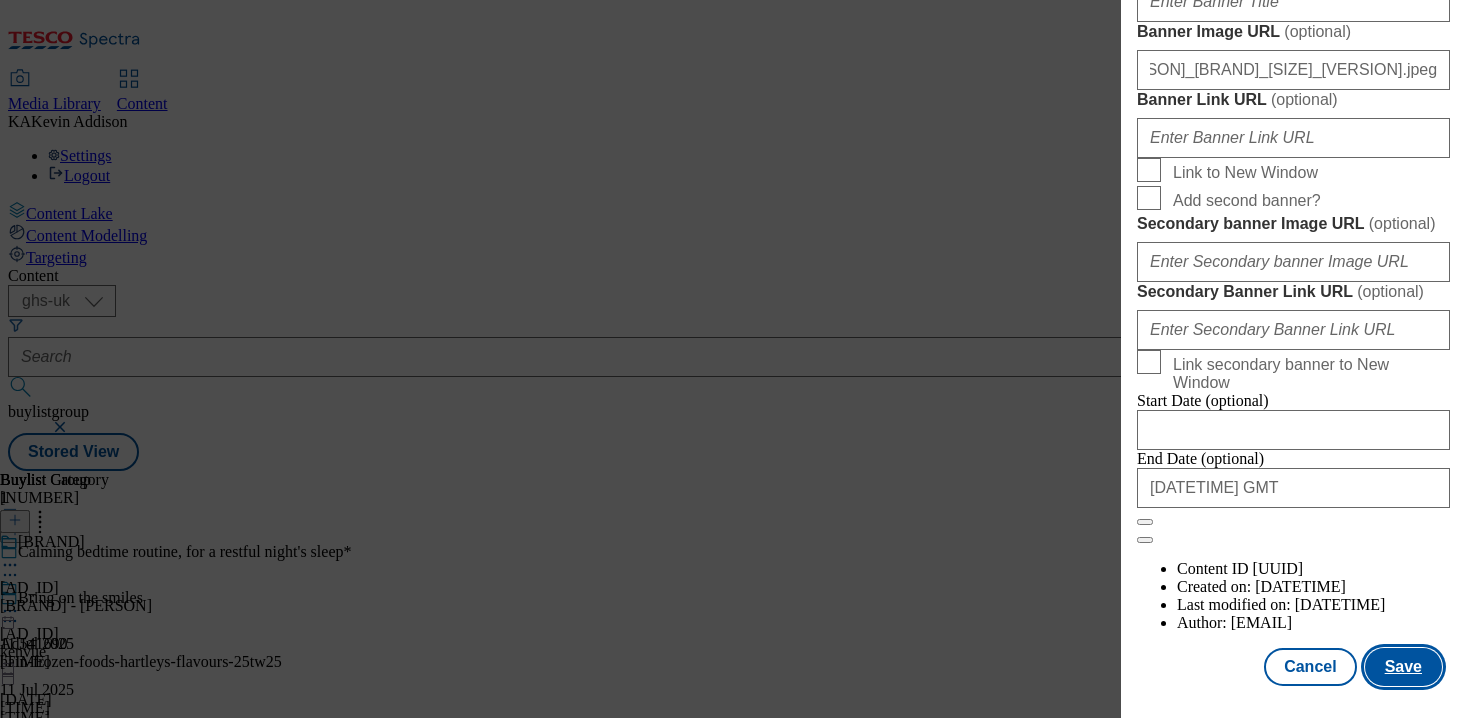 click on "Save" at bounding box center [1403, 667] 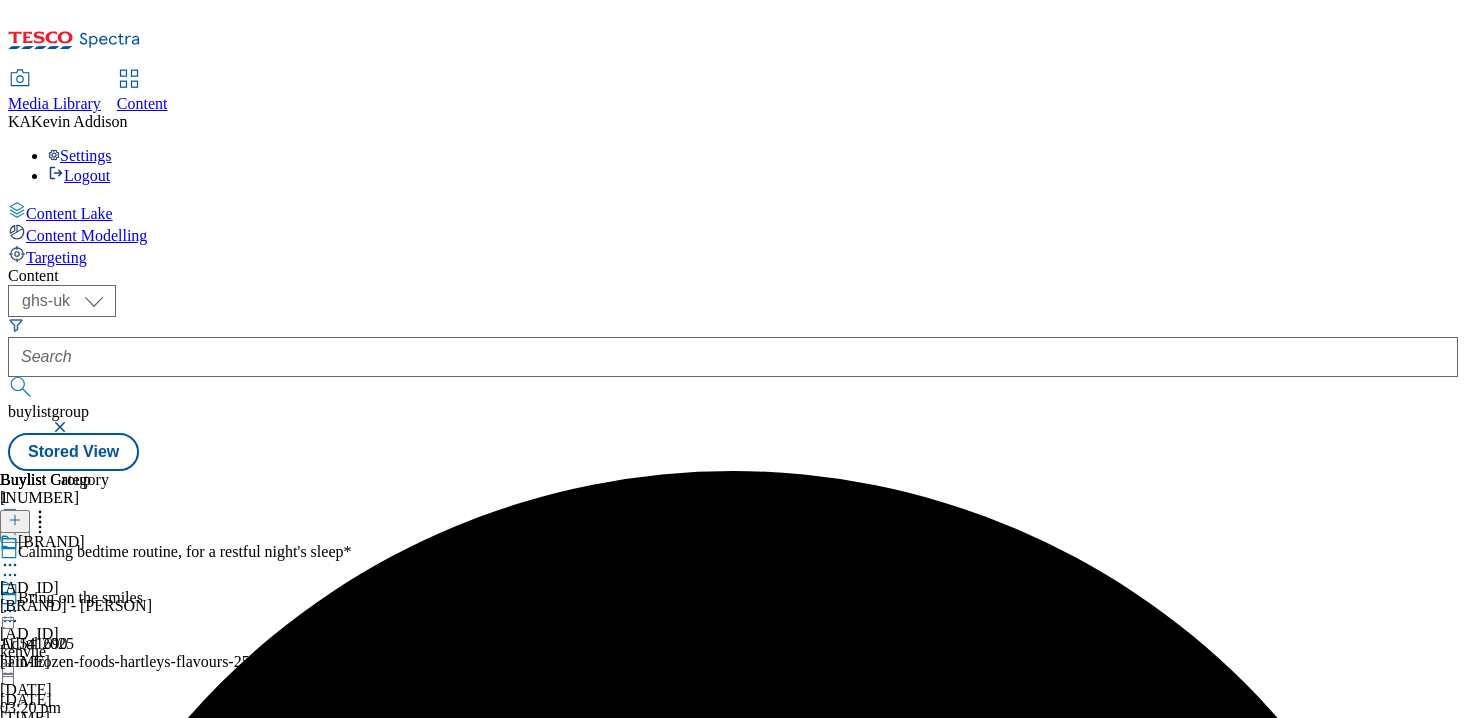 click 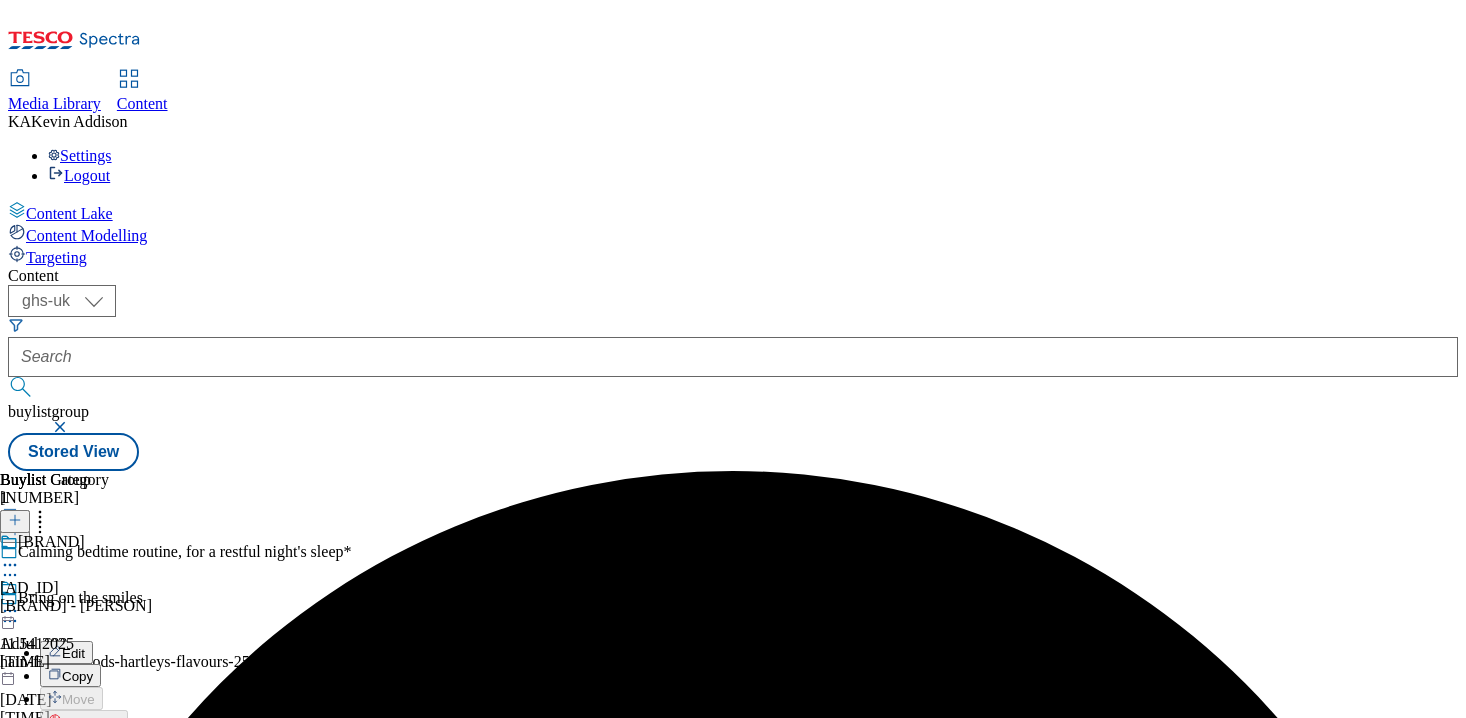 click on "Preview" at bounding box center (85, 745) 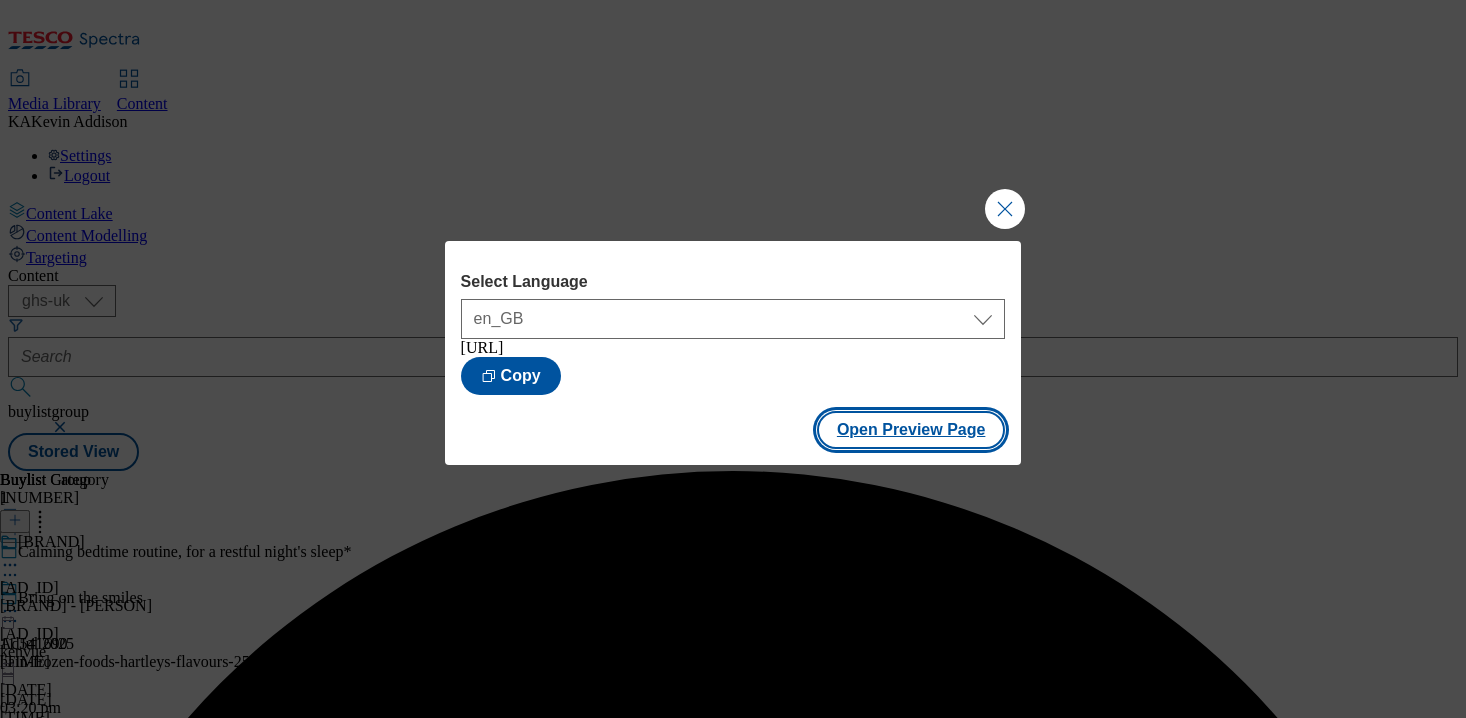 click on "Open Preview Page" at bounding box center [911, 430] 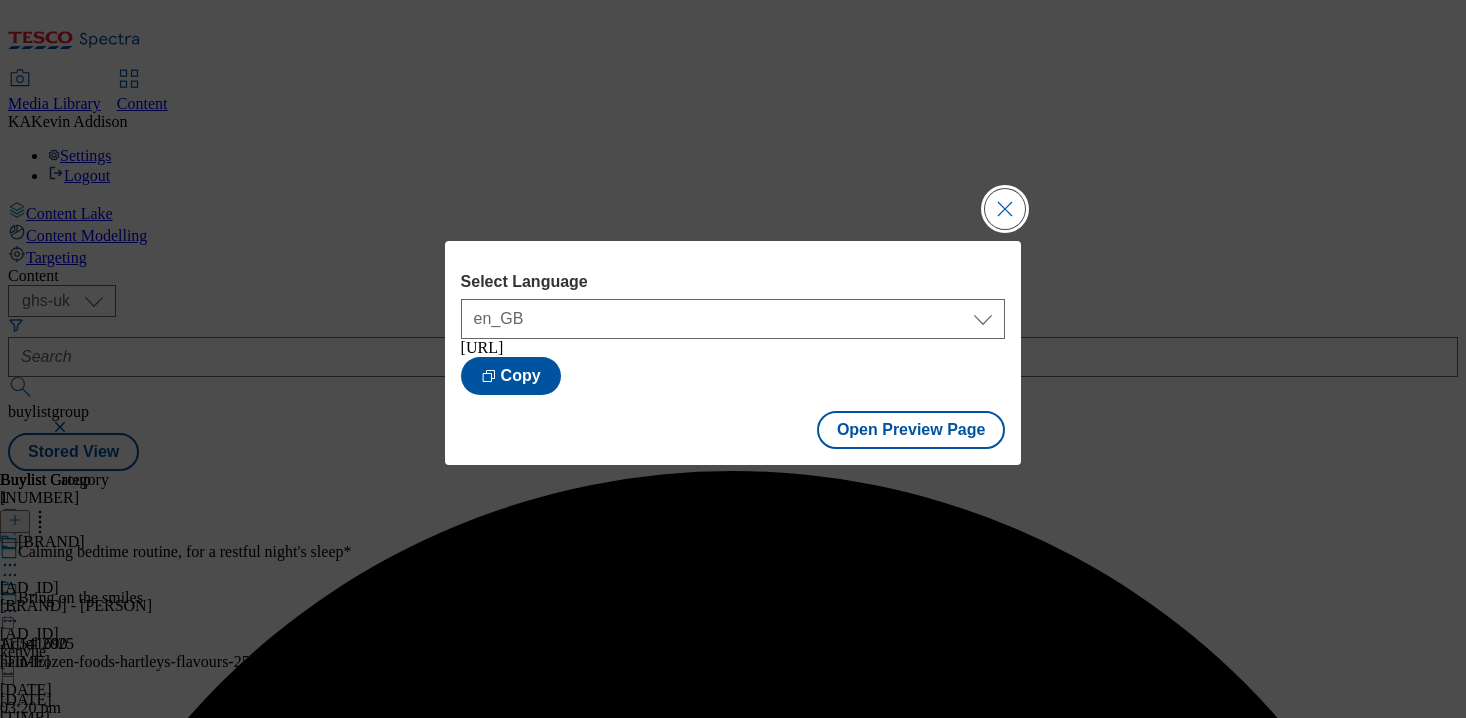 click at bounding box center (1005, 209) 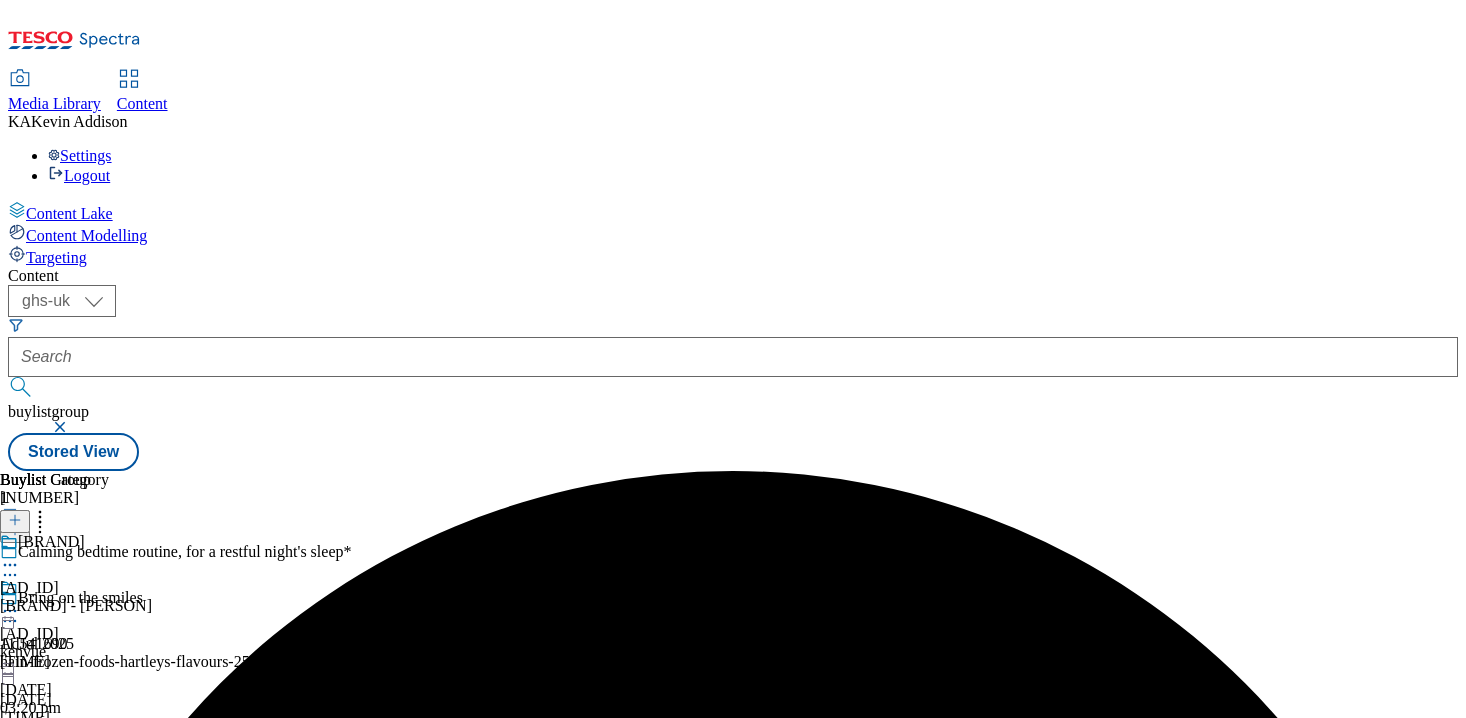 click 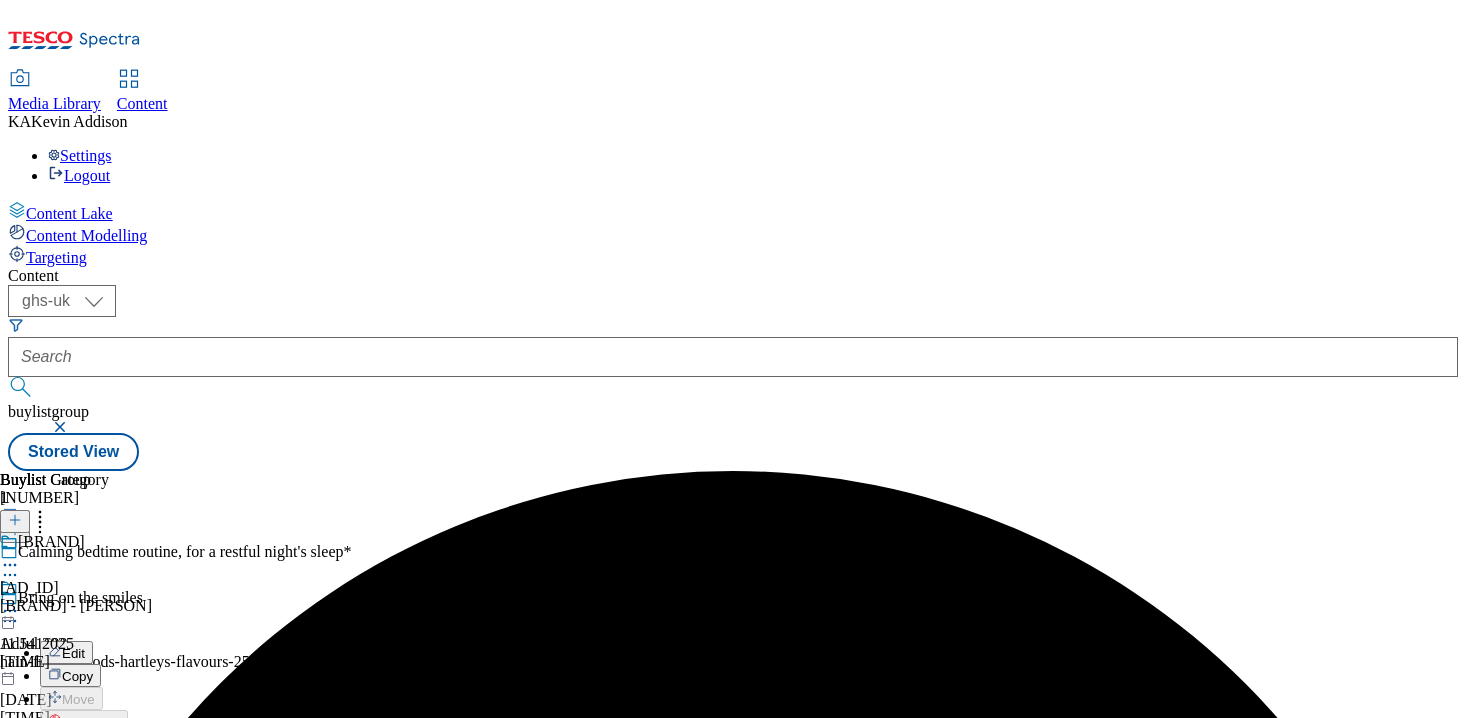 click on "Publish" at bounding box center (84, 814) 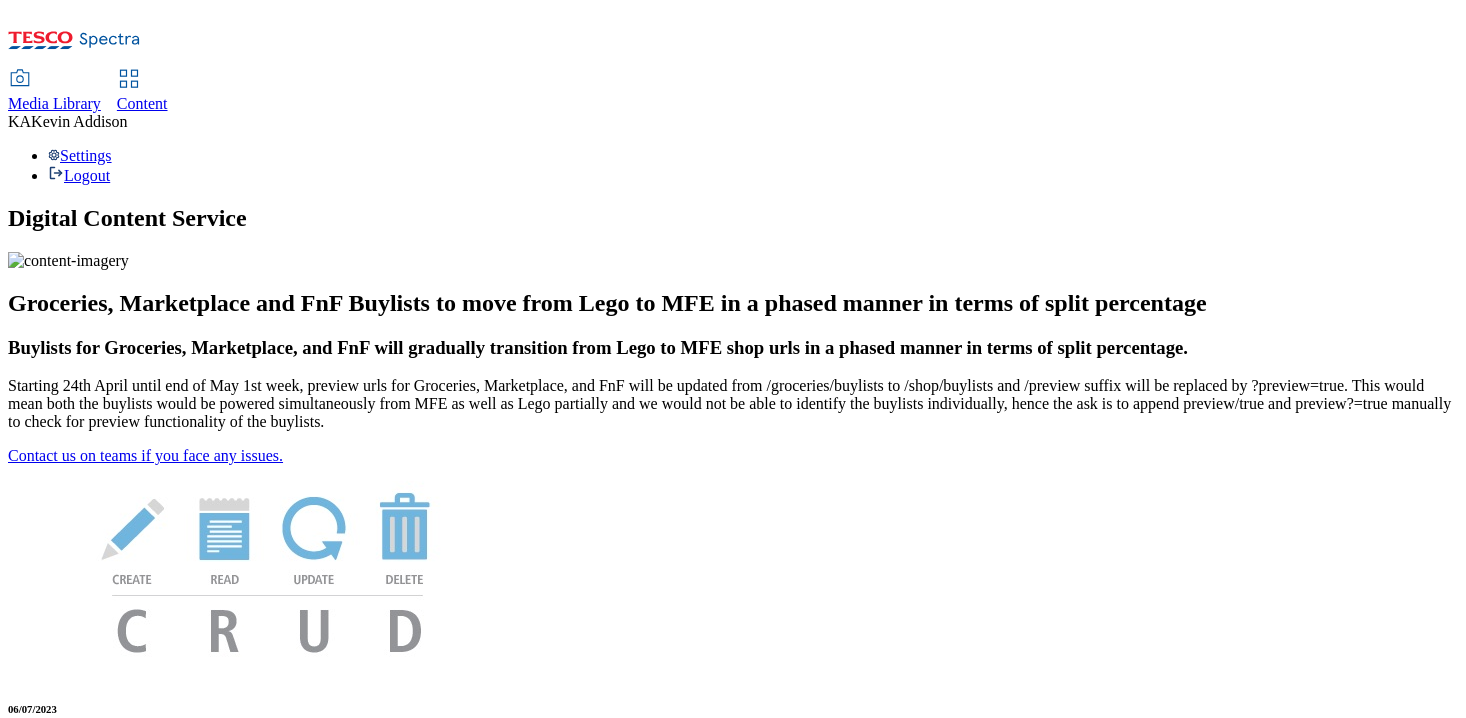 scroll, scrollTop: 0, scrollLeft: 0, axis: both 